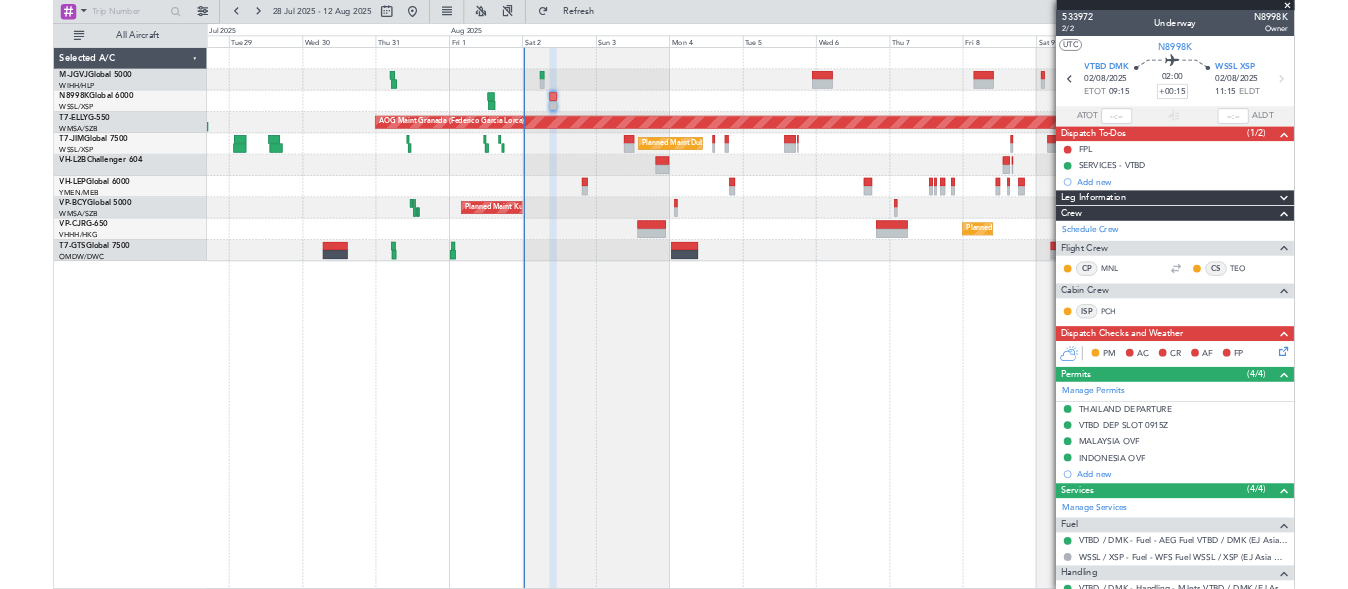 scroll, scrollTop: 0, scrollLeft: 0, axis: both 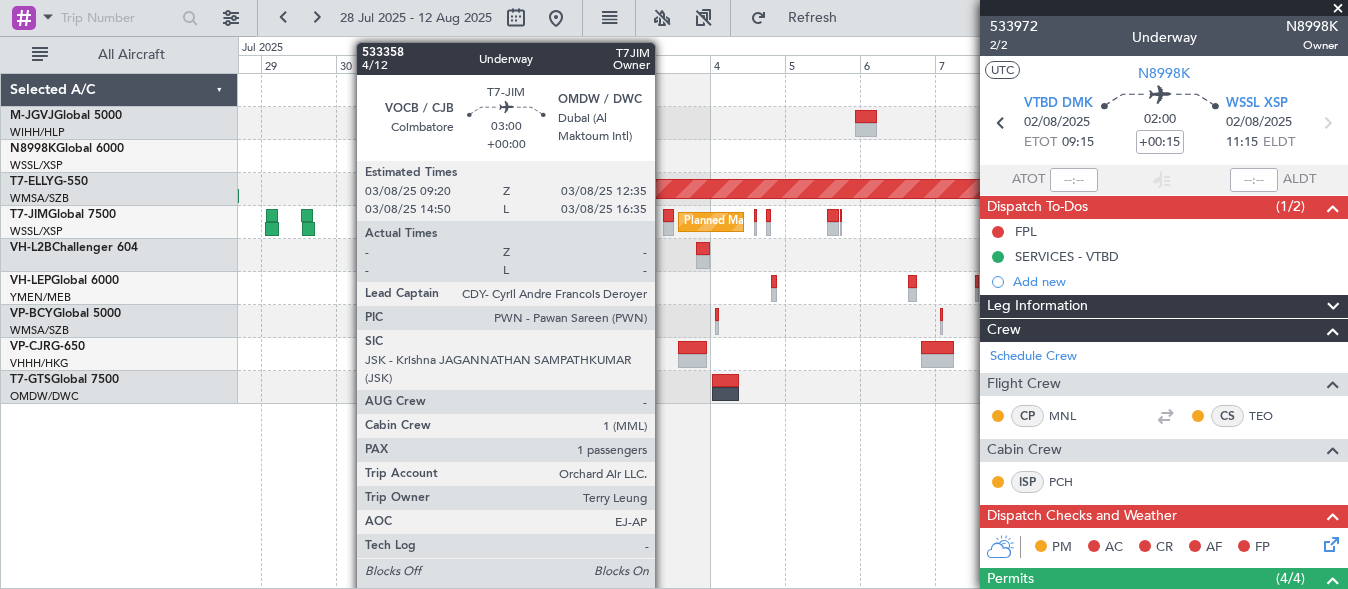click 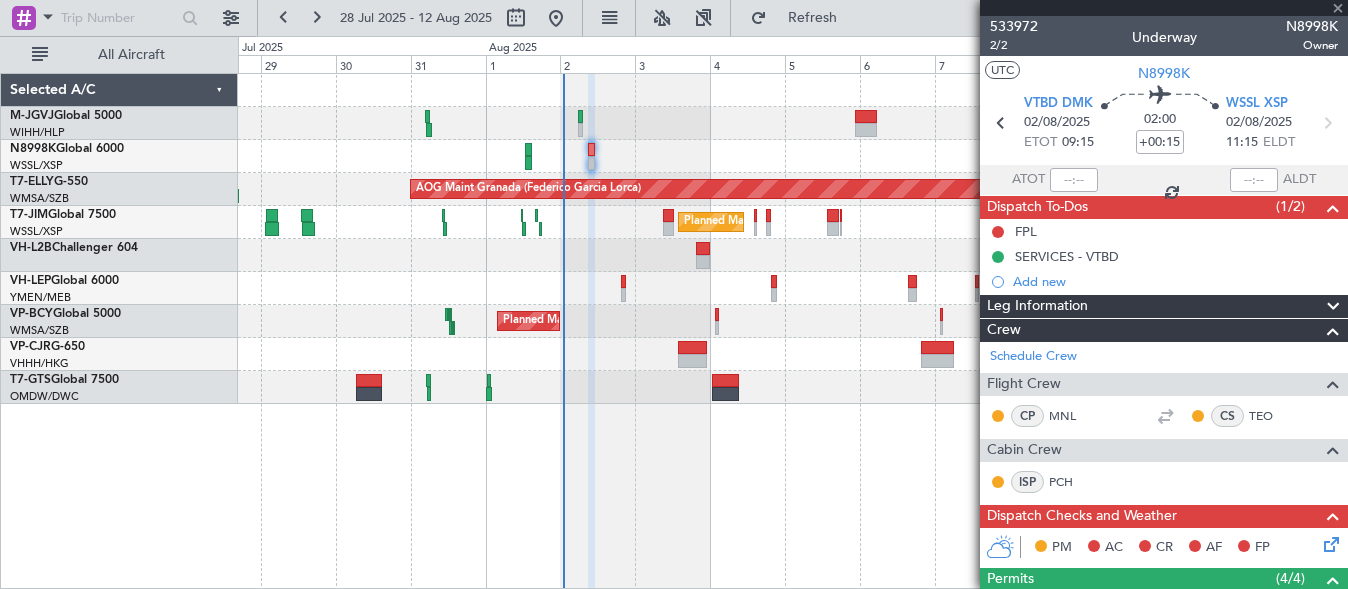 type 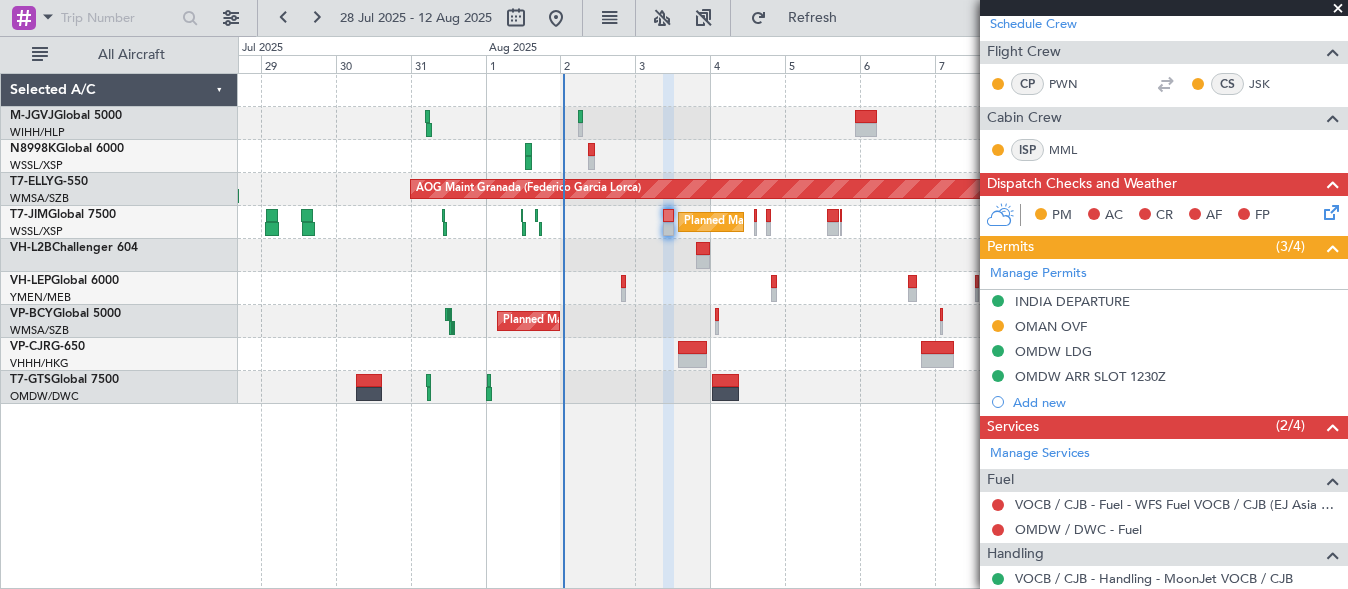 scroll, scrollTop: 333, scrollLeft: 0, axis: vertical 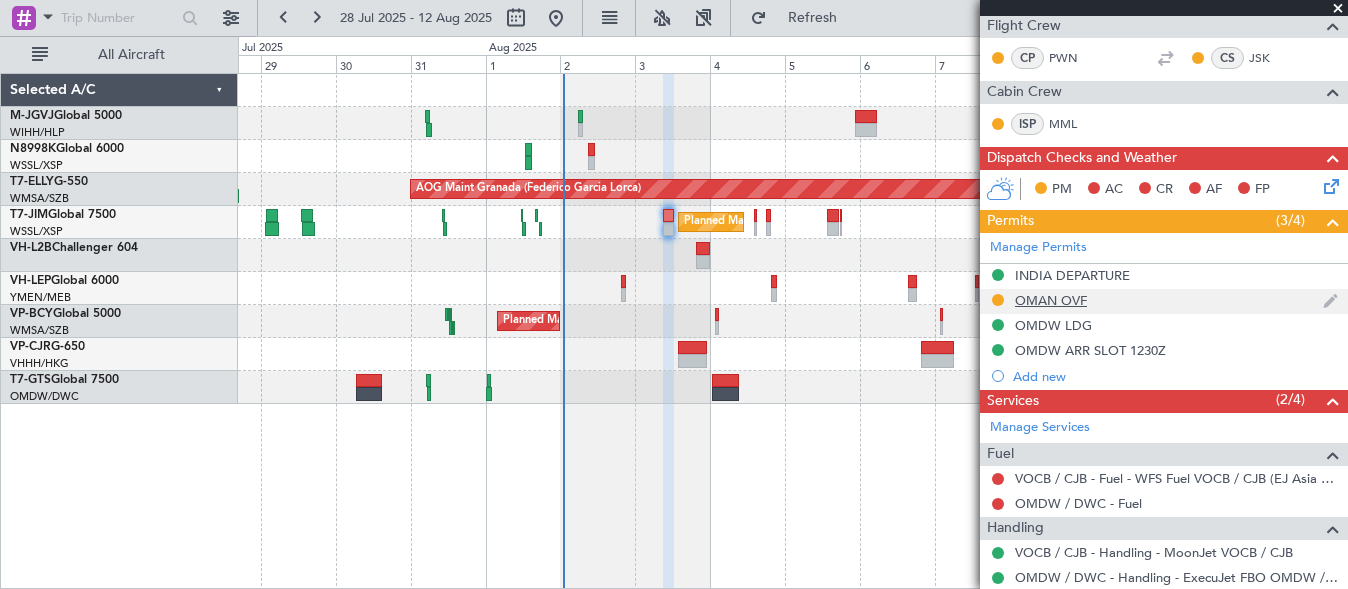 click on "OMAN OVF" at bounding box center [1051, 300] 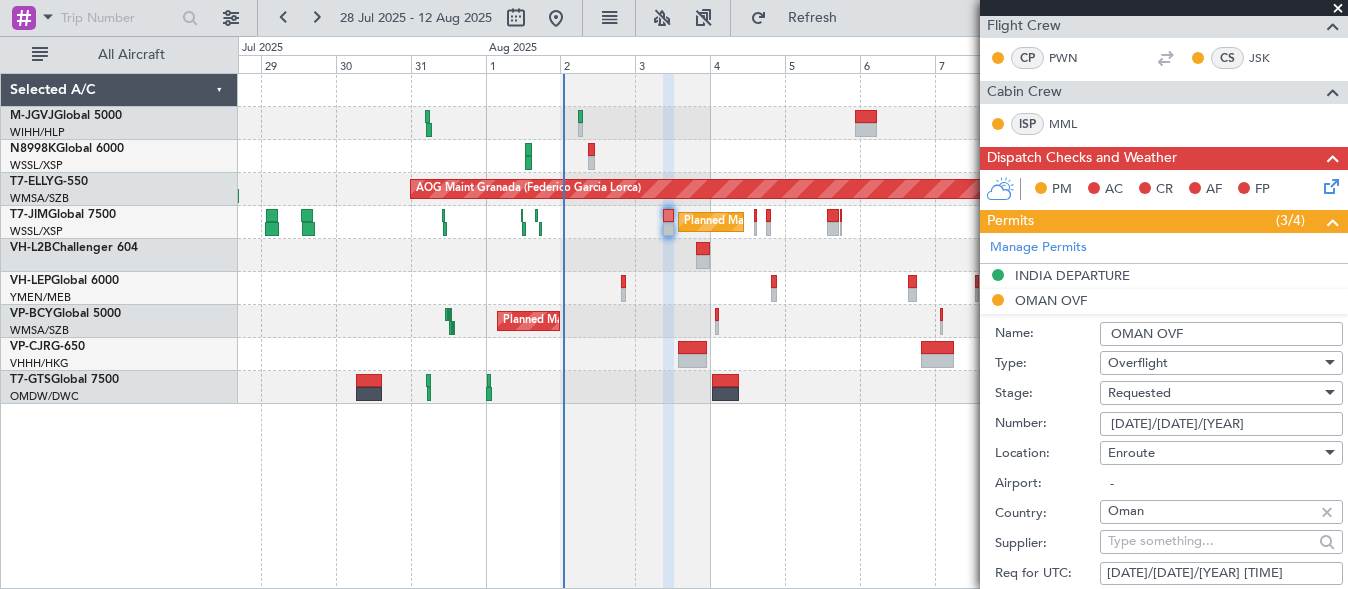 click on "[DATE]/[DATE]/[YEAR]" at bounding box center [1221, 424] 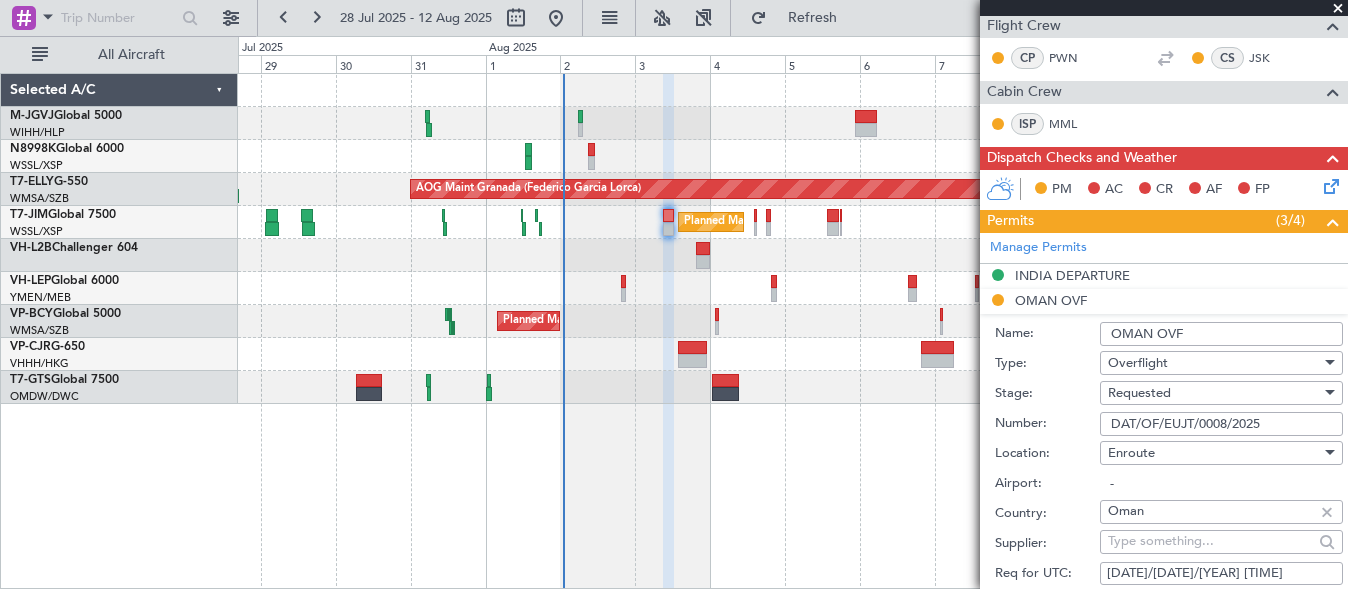 type on "DAT/OF/EUJT/0008/2025" 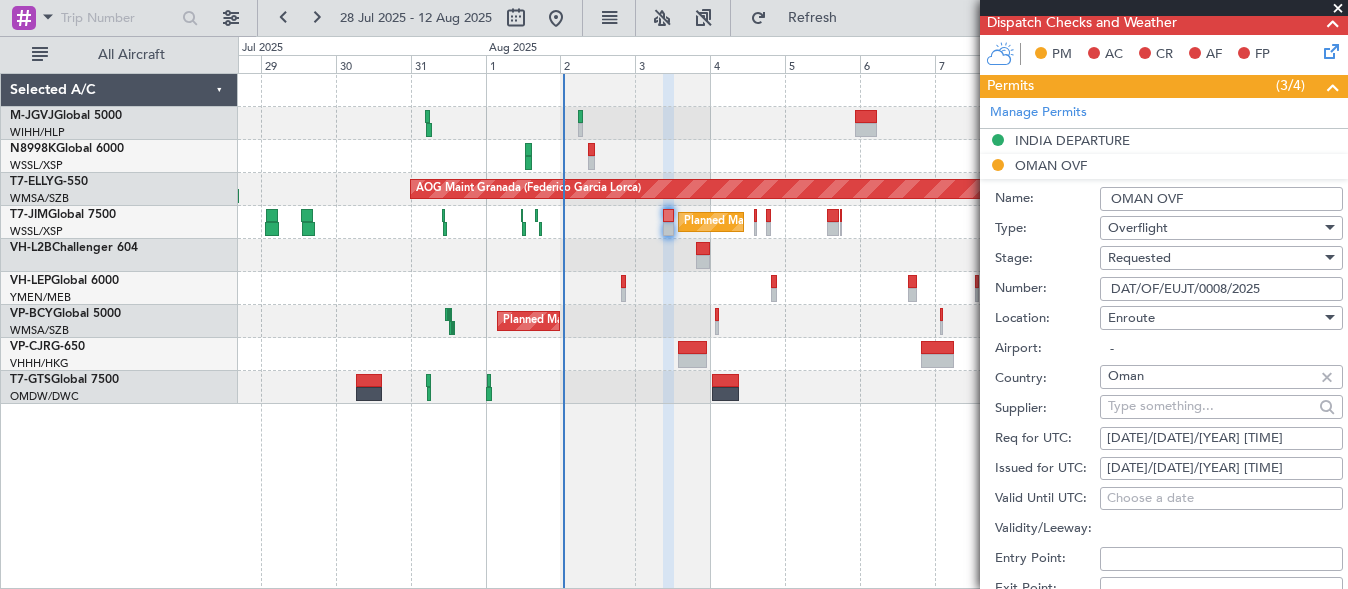 scroll, scrollTop: 500, scrollLeft: 0, axis: vertical 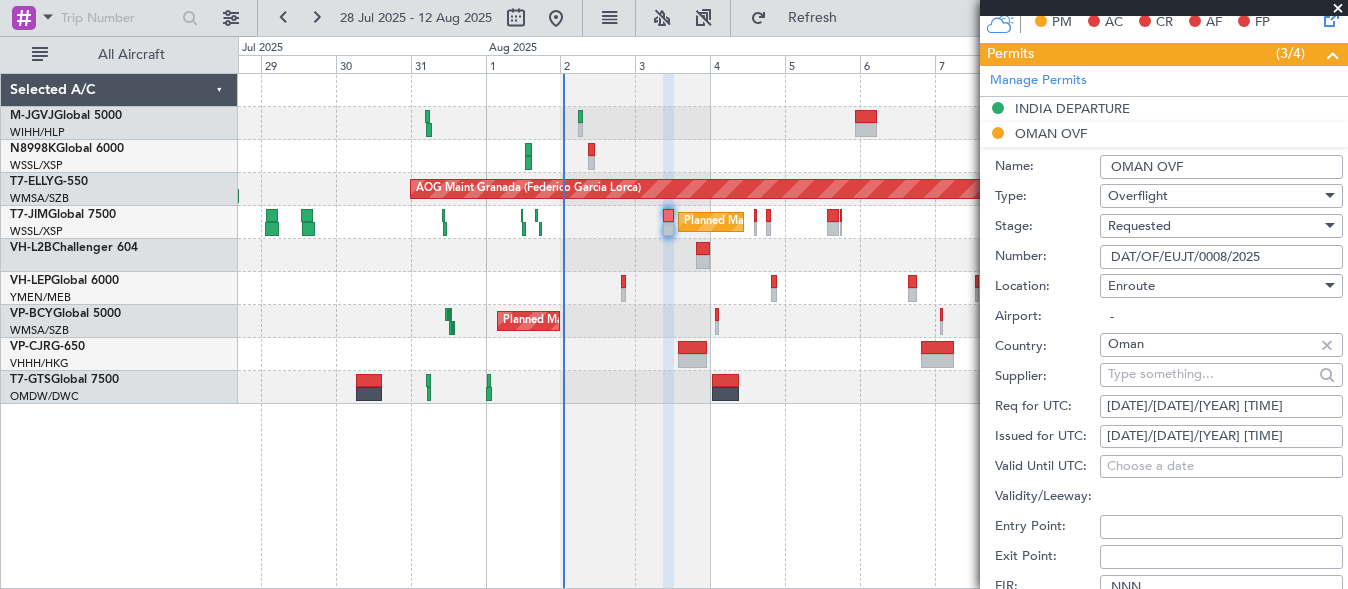 click on "[DATE]/[DATE]/[YEAR] [TIME]" at bounding box center (1221, 437) 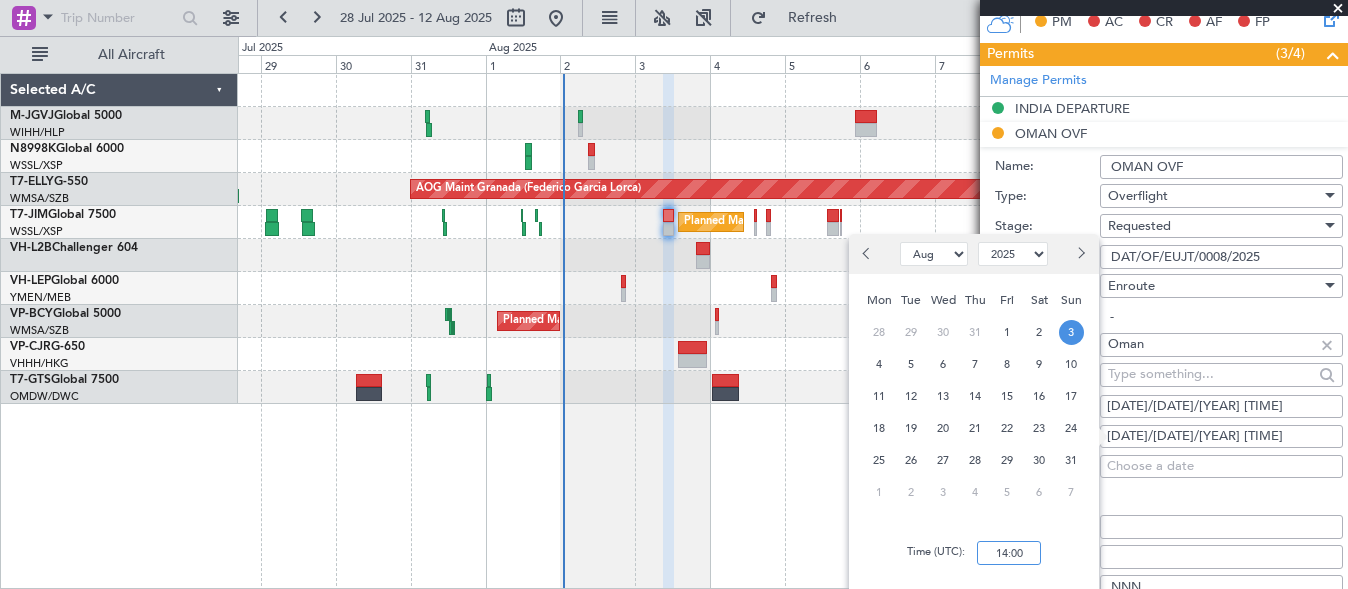 click on "14:00" at bounding box center [1009, 553] 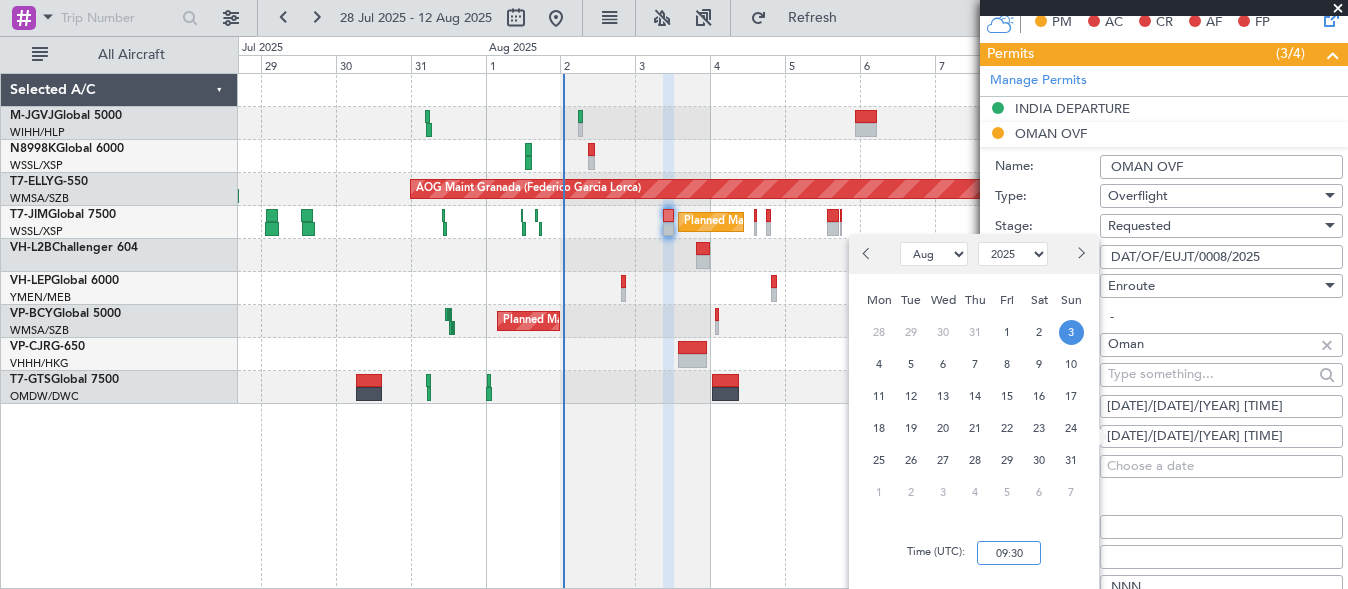 scroll, scrollTop: 667, scrollLeft: 0, axis: vertical 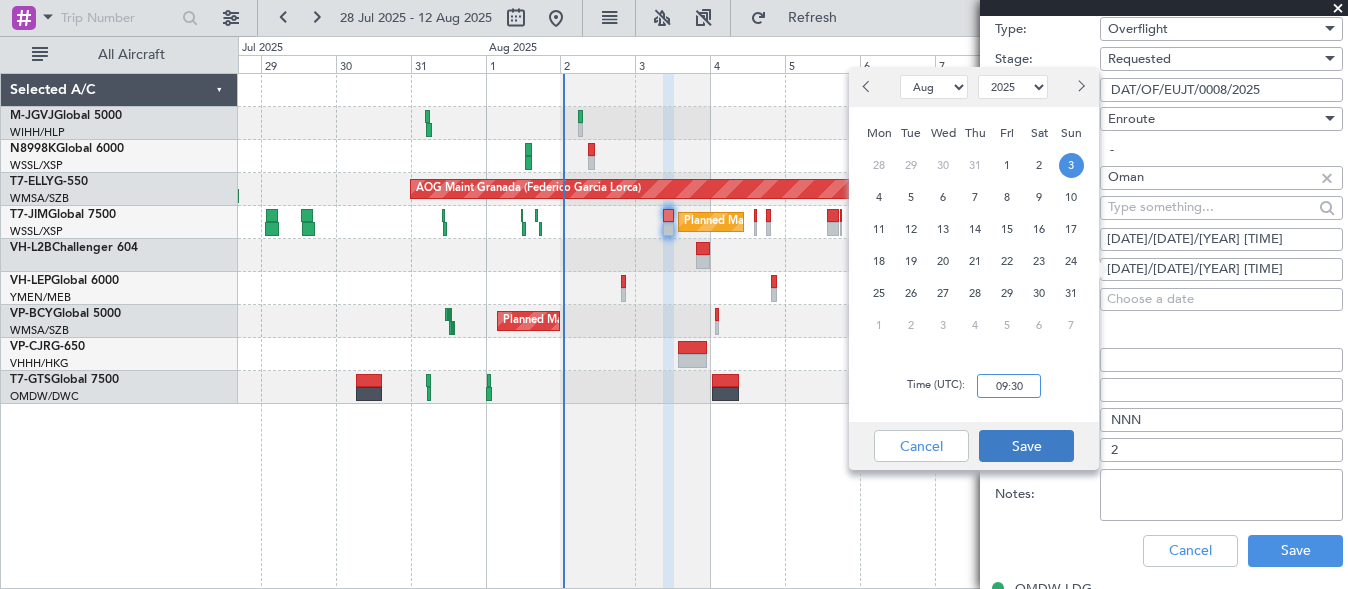 type on "09:30" 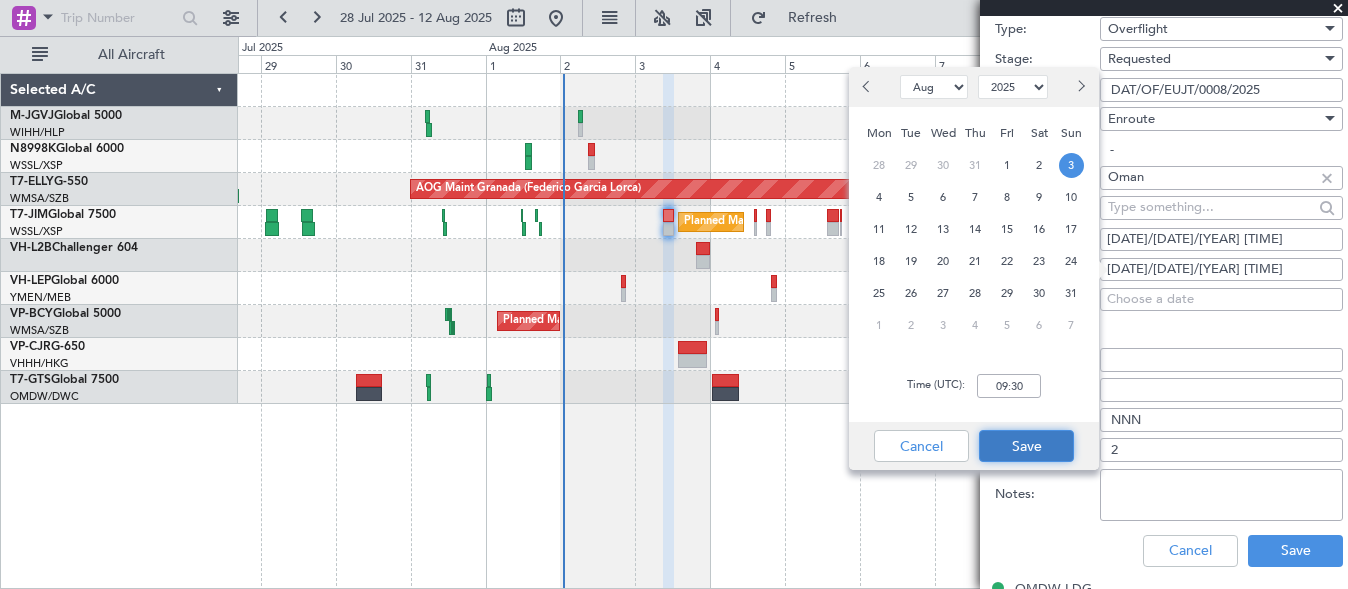 click on "Save" at bounding box center [1026, 446] 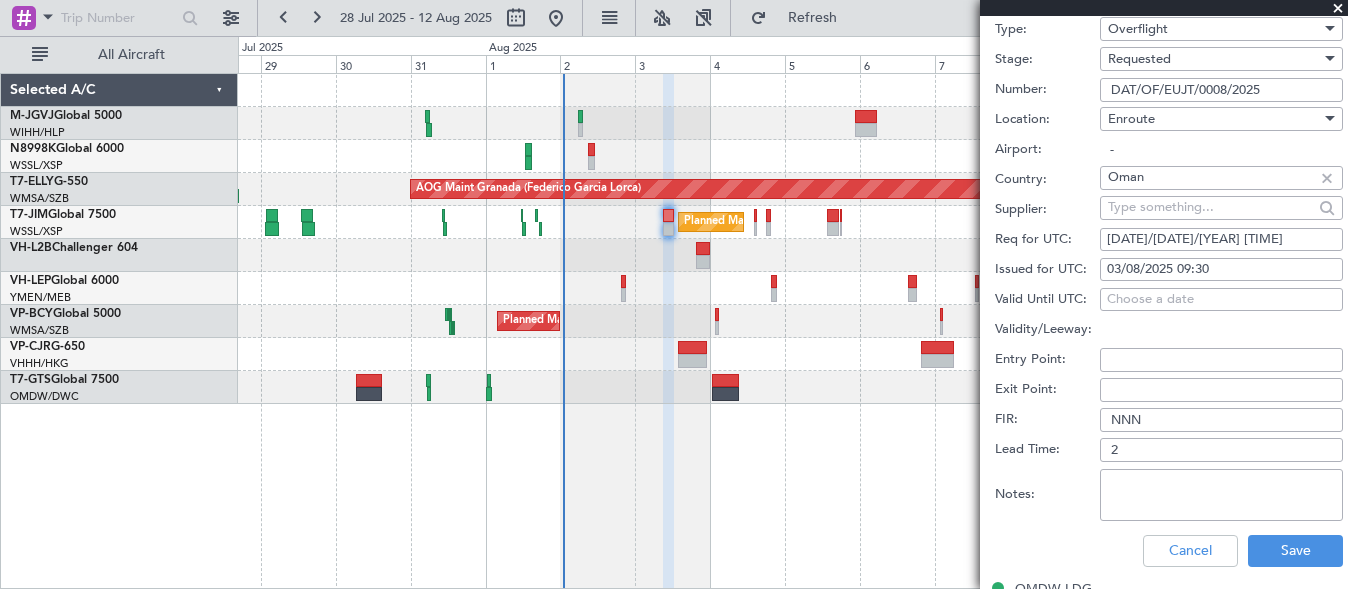 click on "[DATE]/[DATE]/[YEAR] [TIME]" at bounding box center (1221, 240) 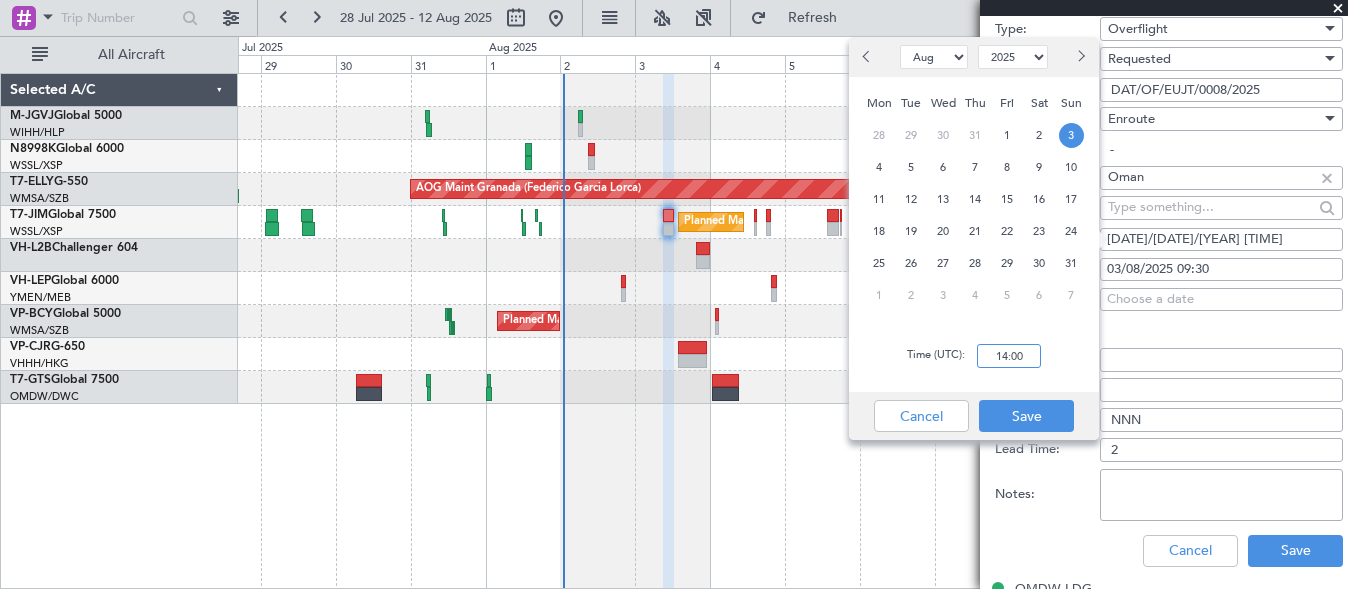 click on "14:00" at bounding box center [1009, 356] 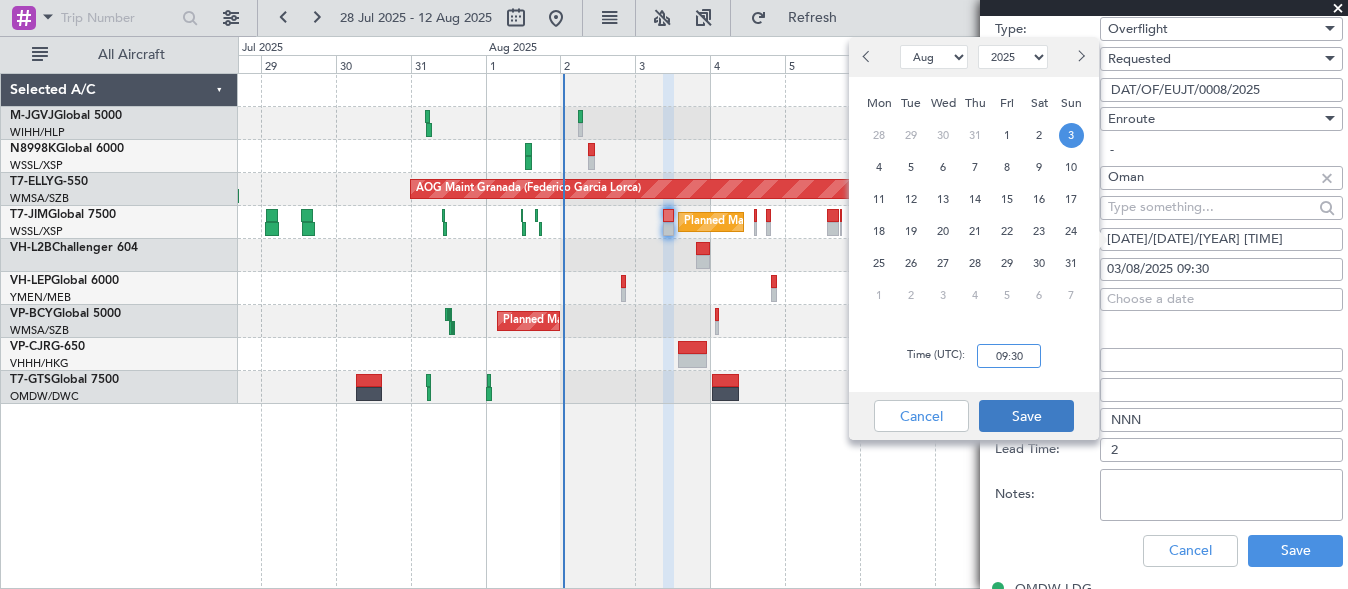 type on "09:30" 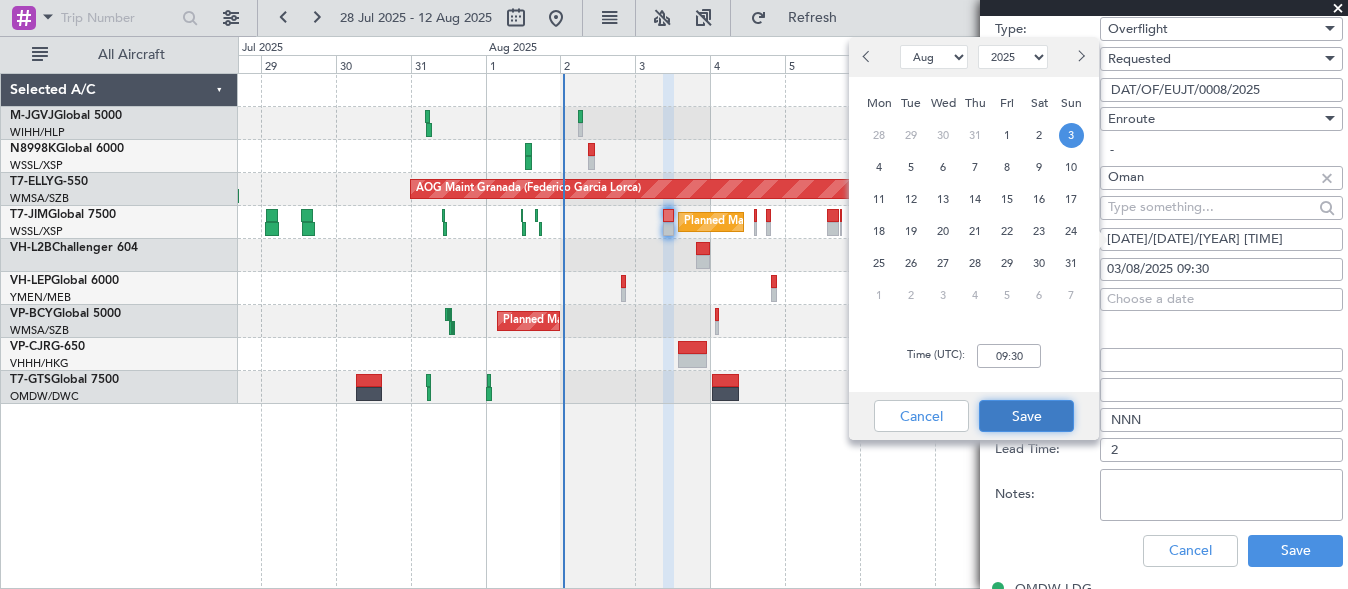 click on "Save" at bounding box center [1026, 416] 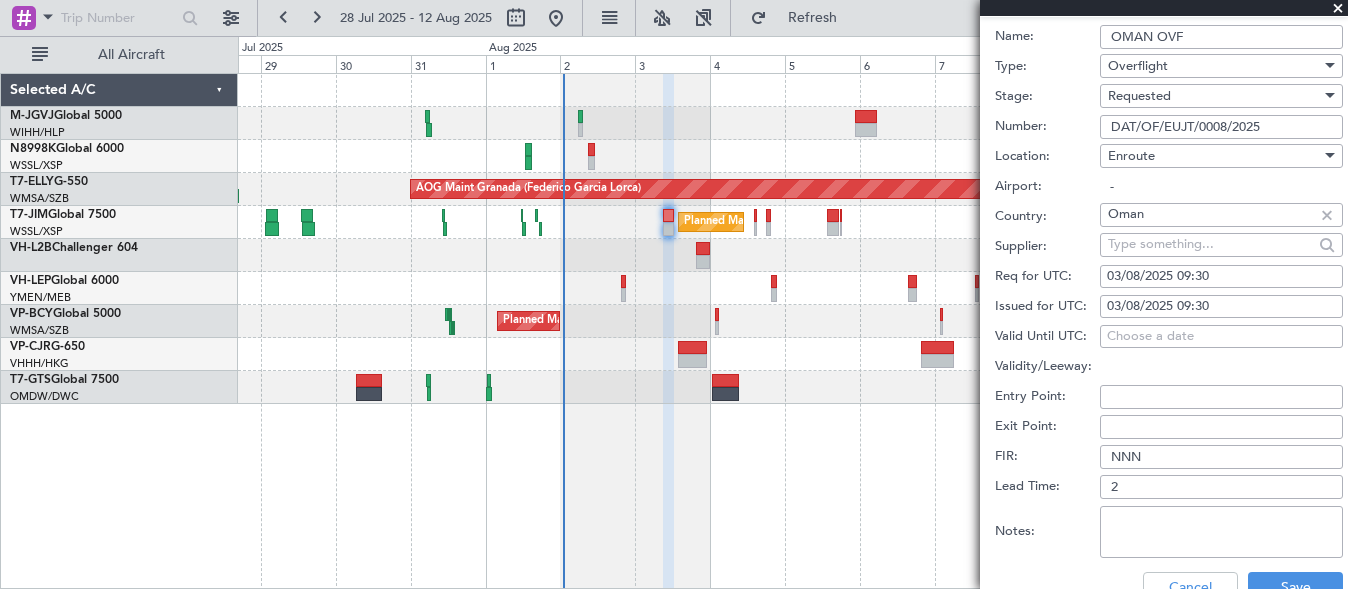 scroll, scrollTop: 667, scrollLeft: 0, axis: vertical 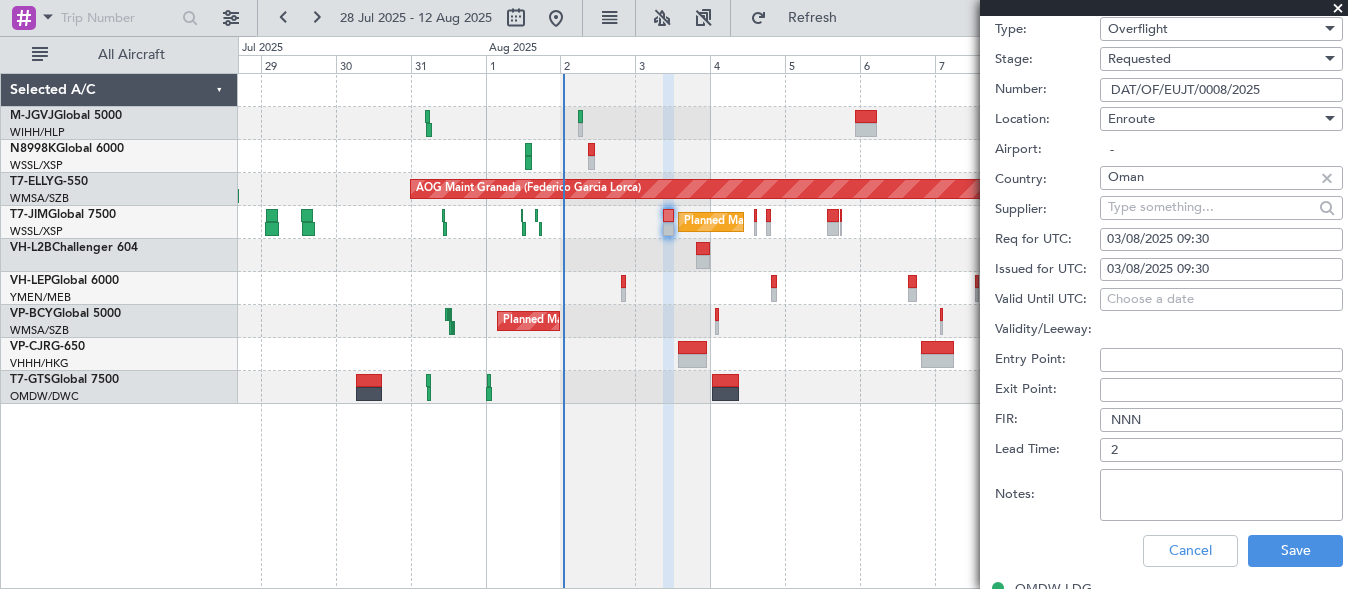 click on "Requested" at bounding box center [1139, 59] 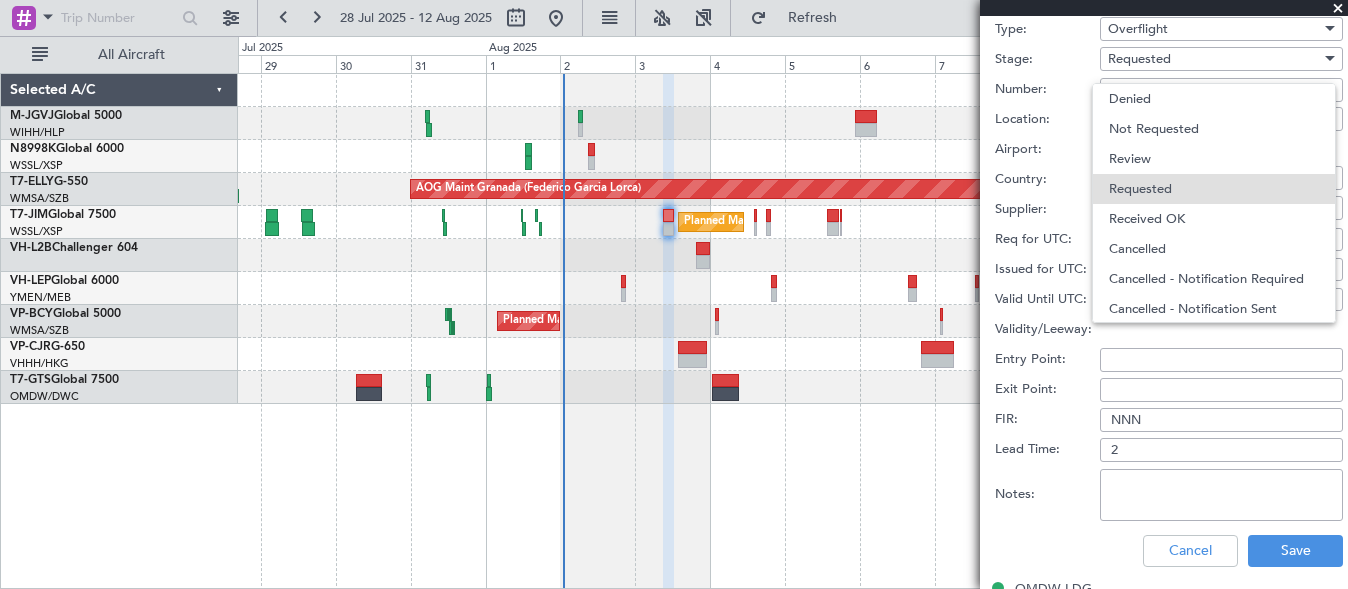 scroll, scrollTop: 9, scrollLeft: 0, axis: vertical 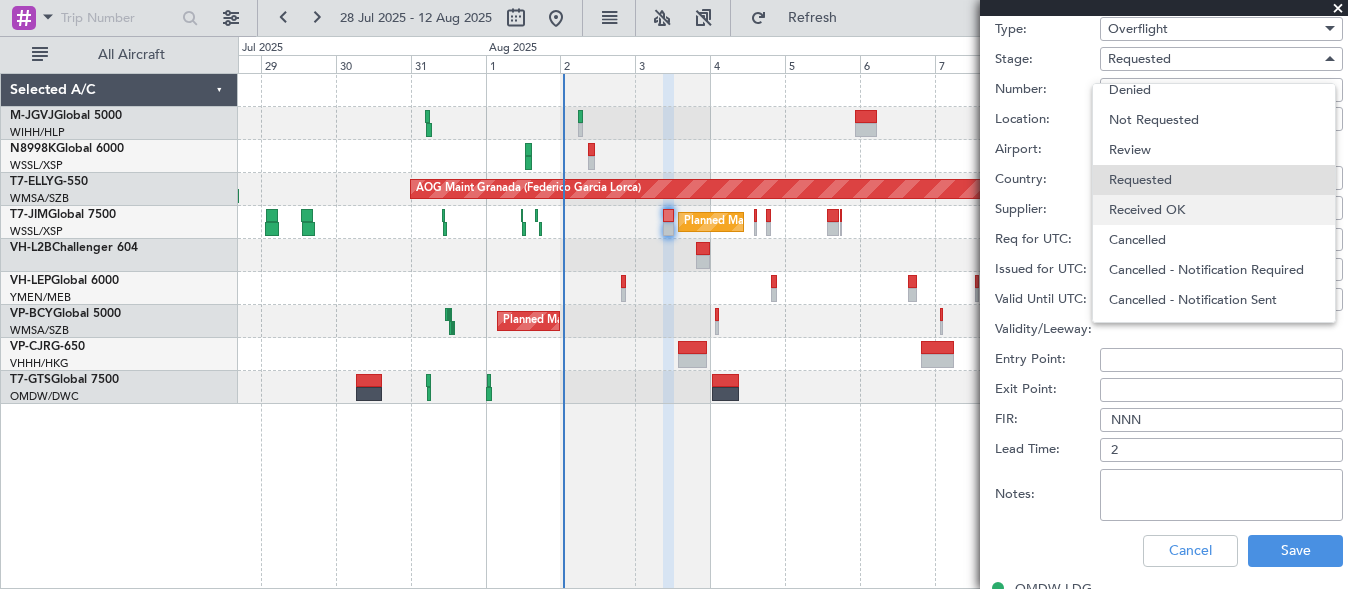 click on "Received OK" at bounding box center [1214, 210] 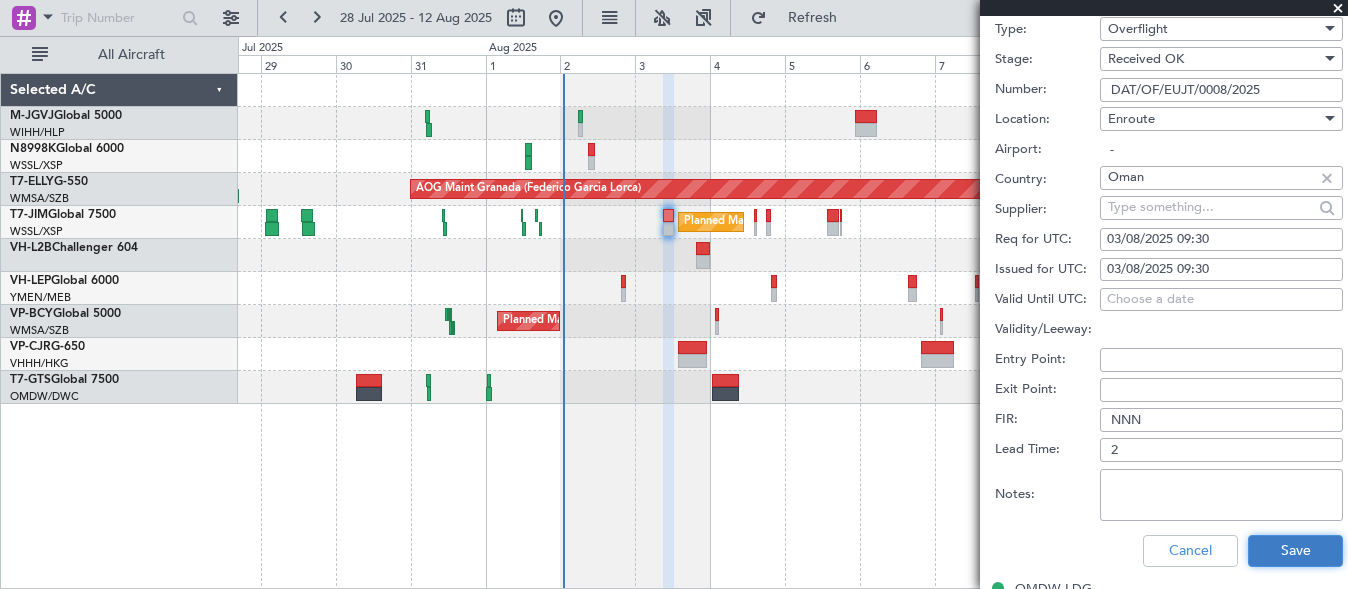 click on "Save" at bounding box center [1295, 551] 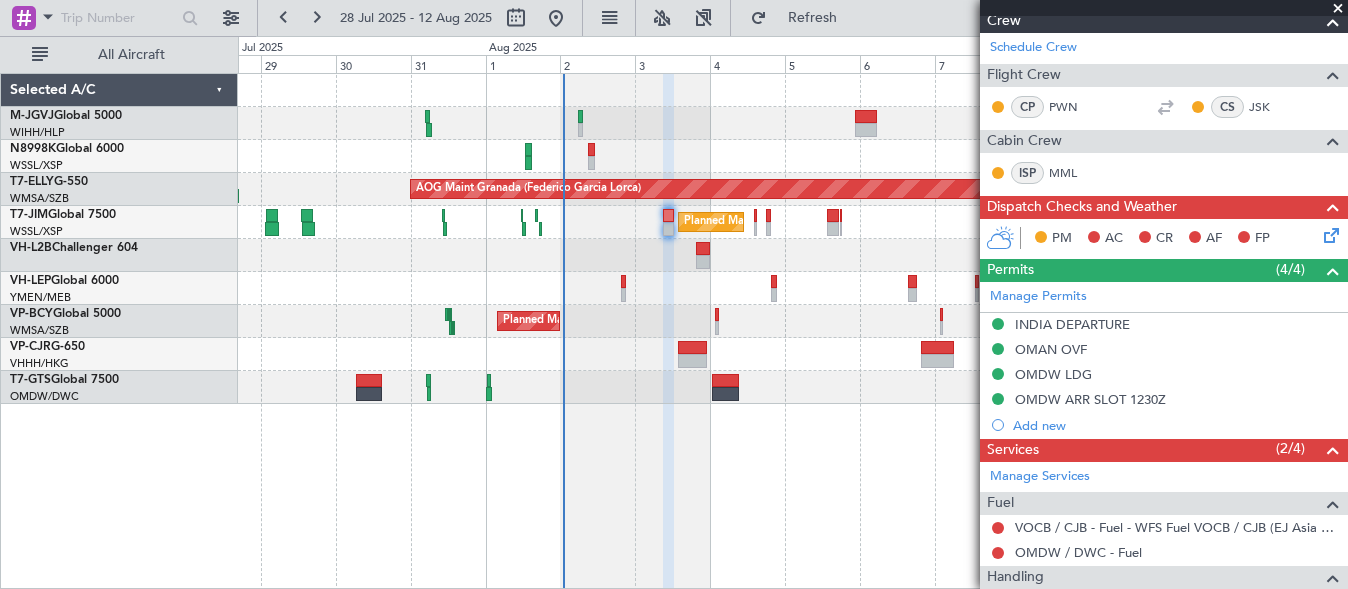 scroll, scrollTop: 403, scrollLeft: 0, axis: vertical 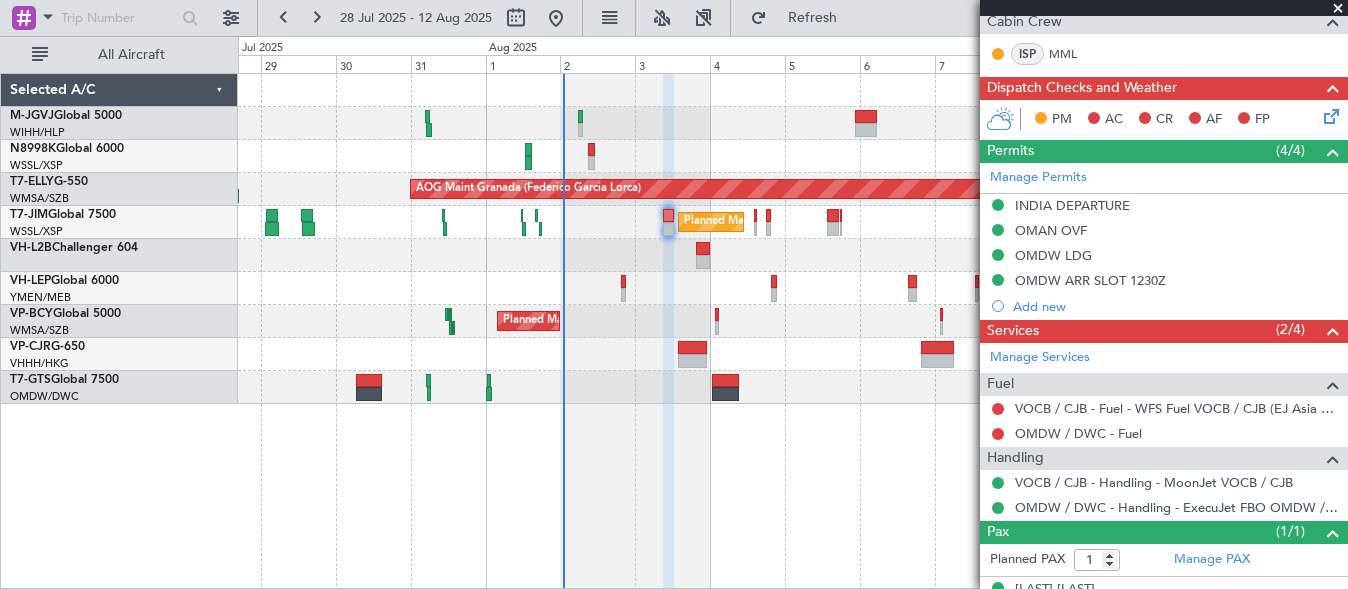click on "Planned Maint Kuala Lumpur (Sultan Abdul Aziz Shah - Subang)" 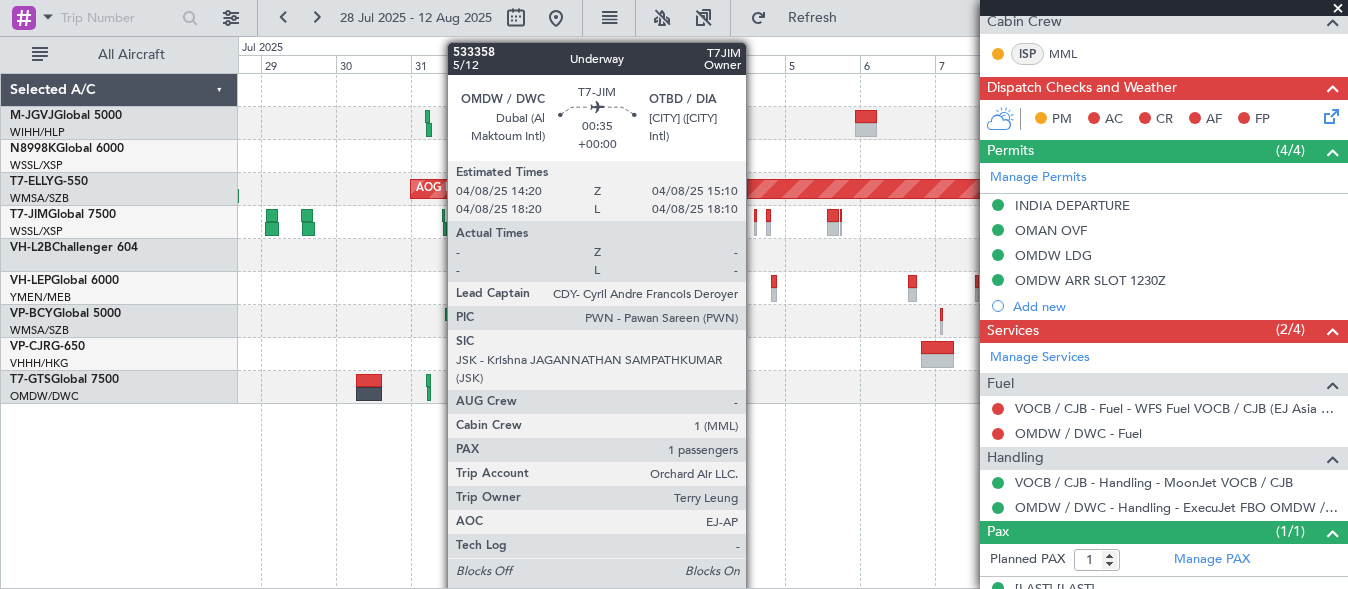 click 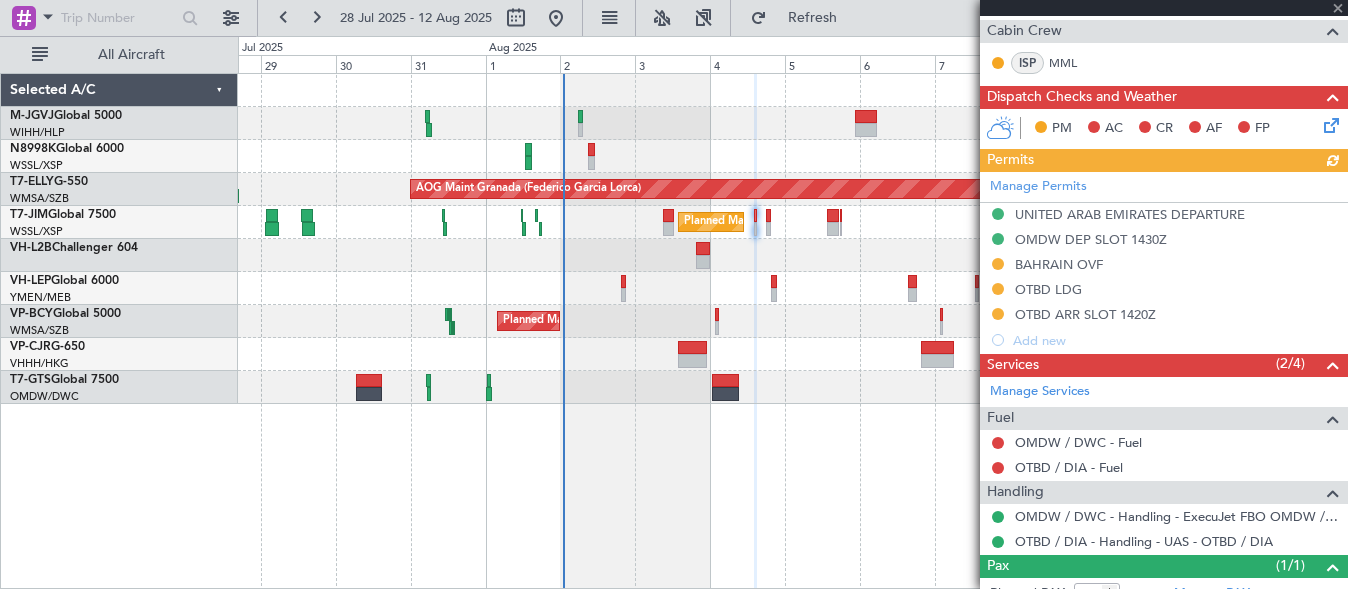 scroll, scrollTop: 428, scrollLeft: 0, axis: vertical 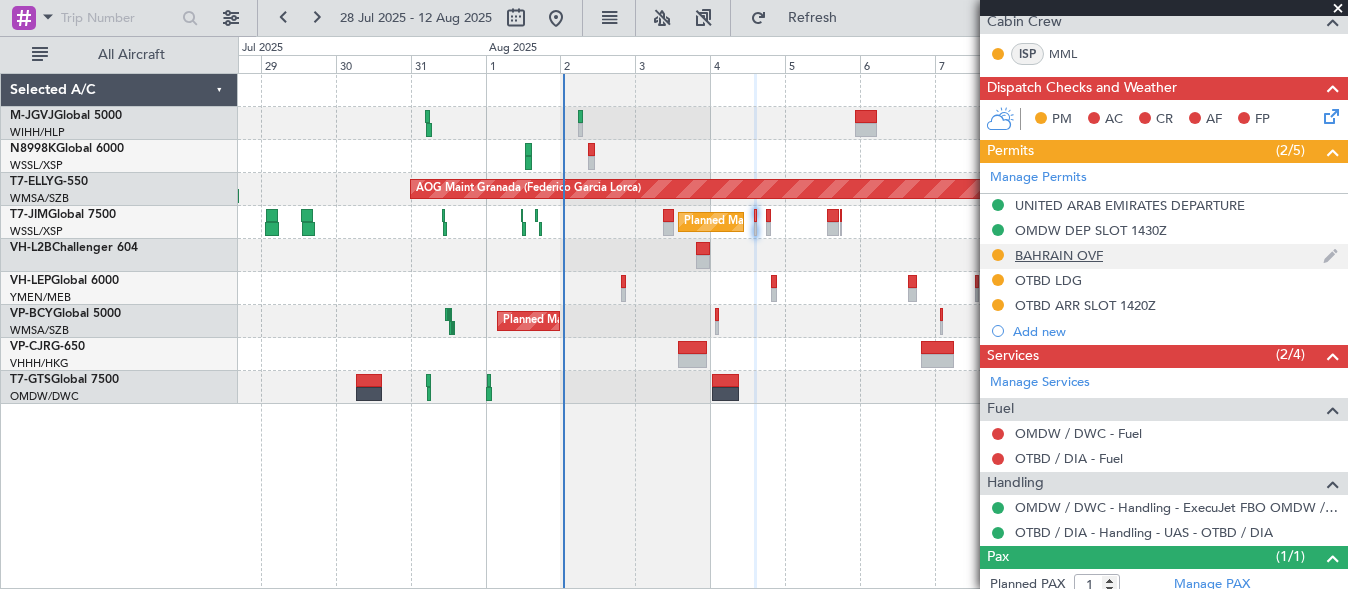 click on "BAHRAIN OVF" at bounding box center [1059, 255] 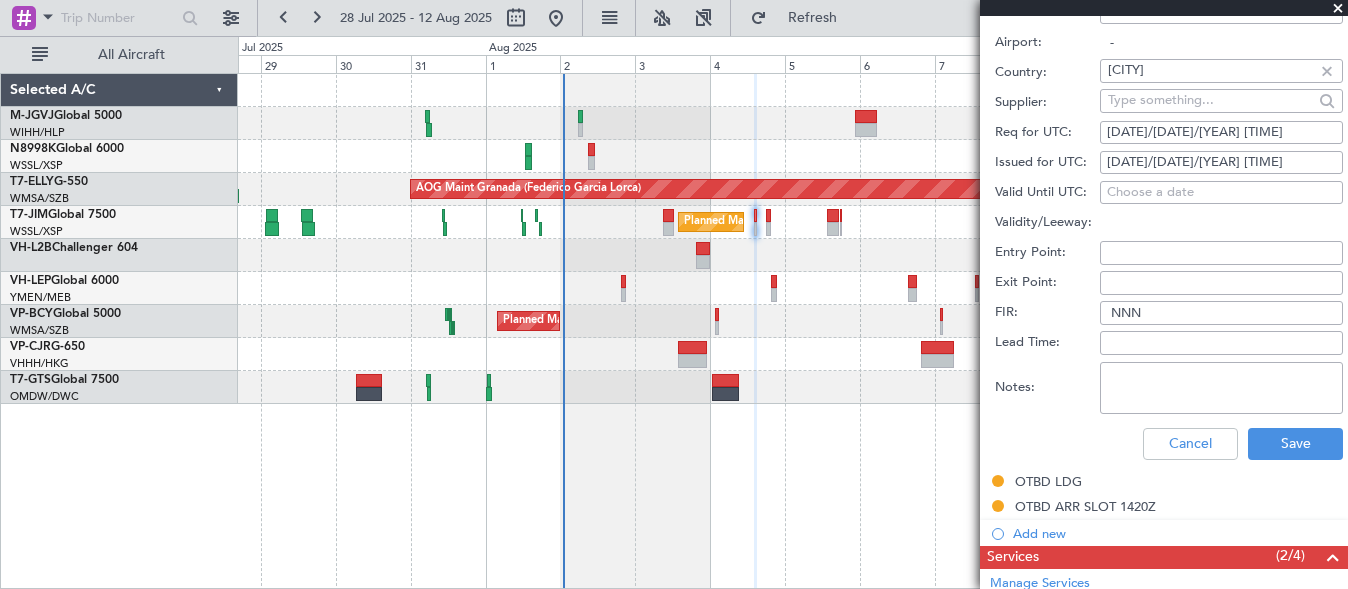scroll, scrollTop: 667, scrollLeft: 0, axis: vertical 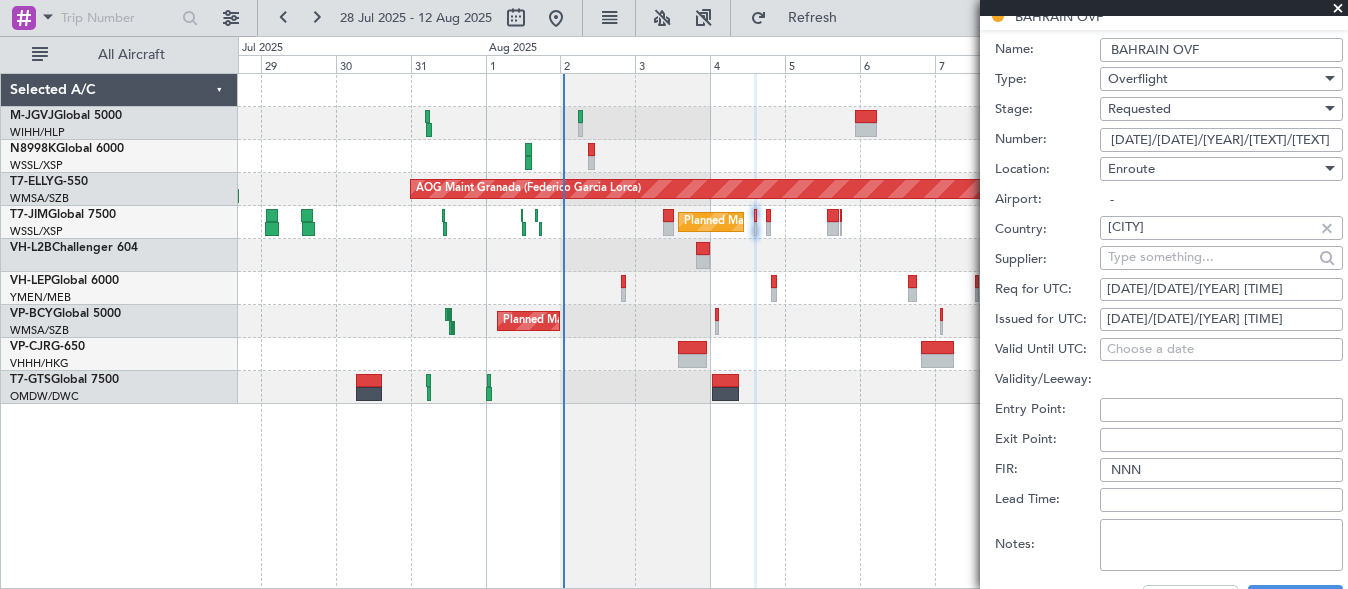 click on "[DATE]/[DATE]/[YEAR] [TIME]" at bounding box center (1221, 320) 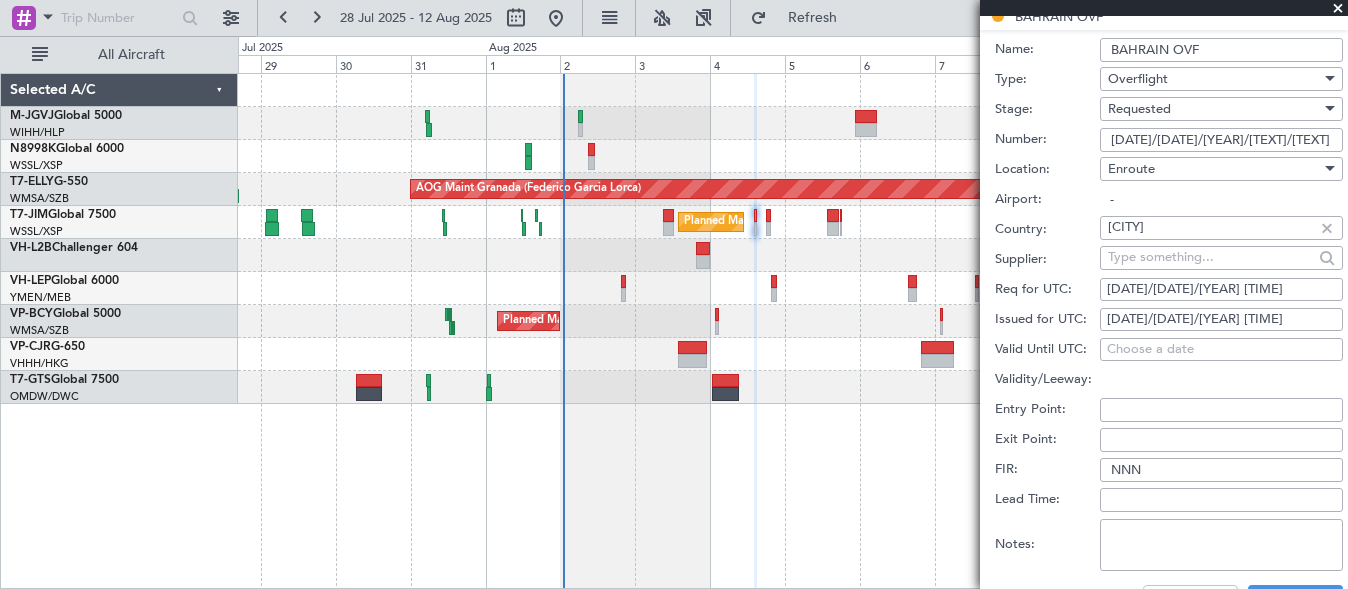 select on "2025" 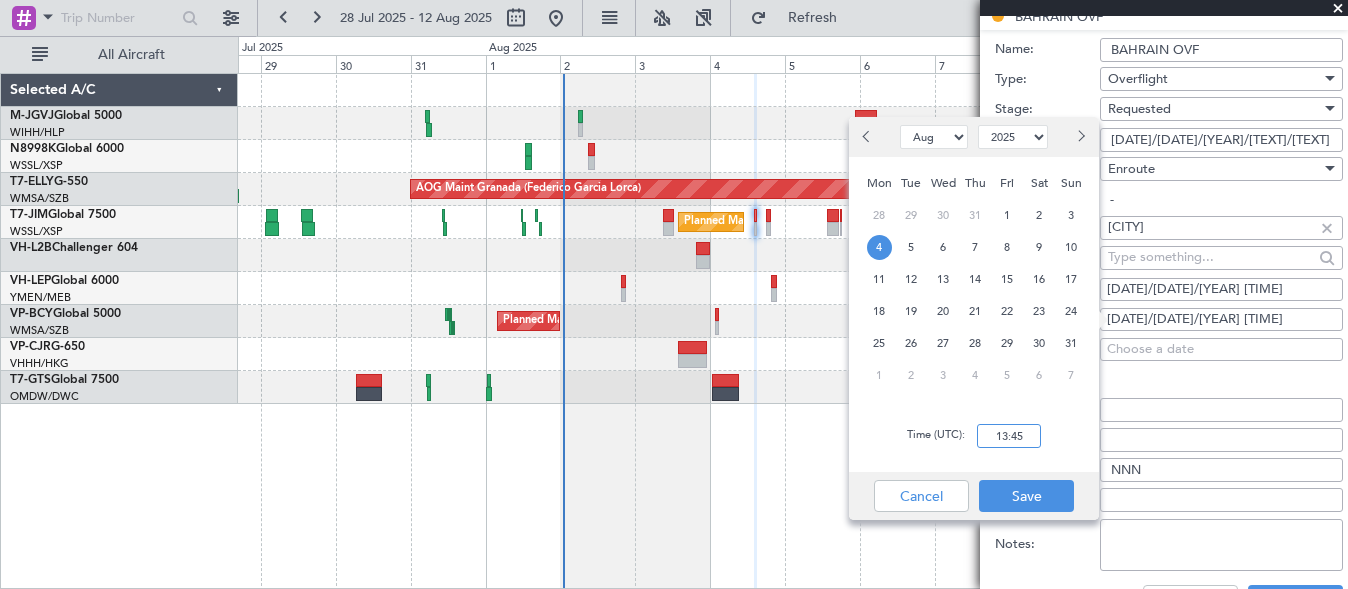 click on "13:45" at bounding box center [1009, 436] 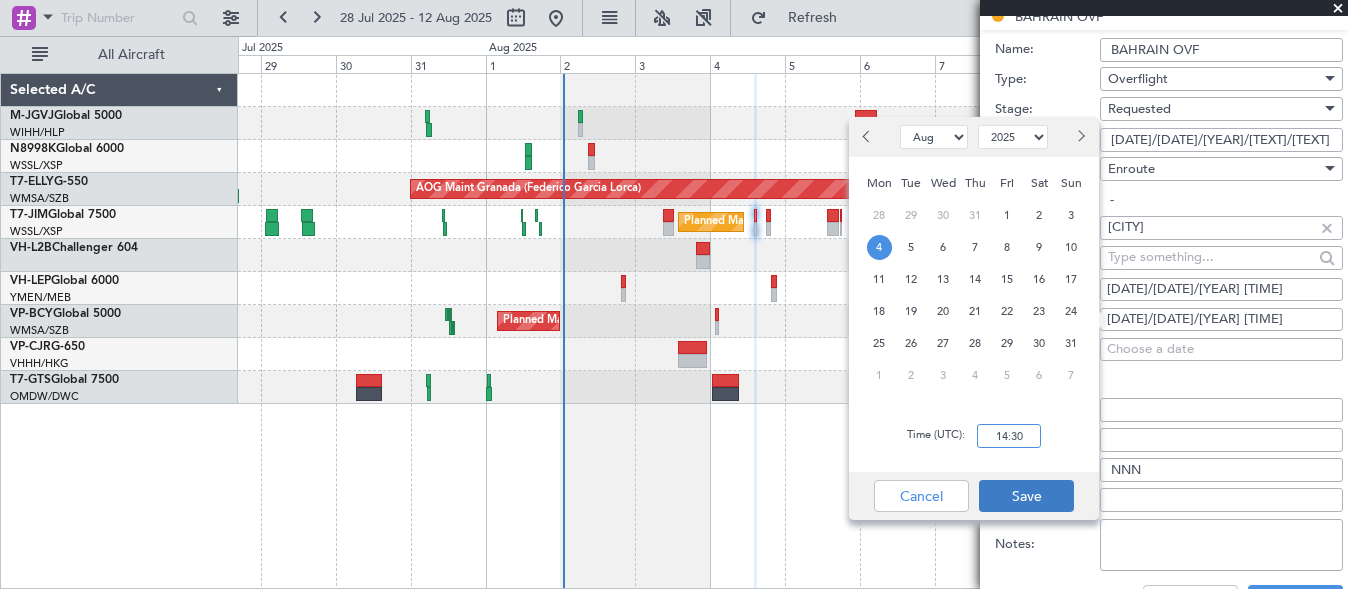 type on "14:30" 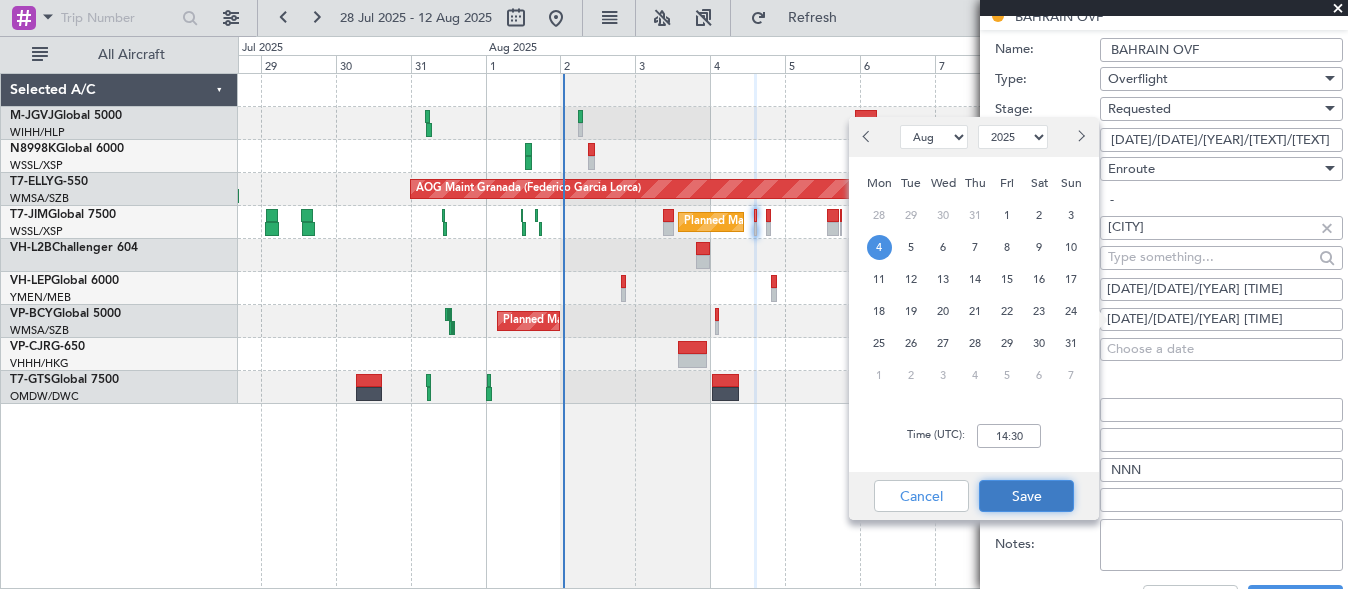 click on "Save" at bounding box center [1026, 496] 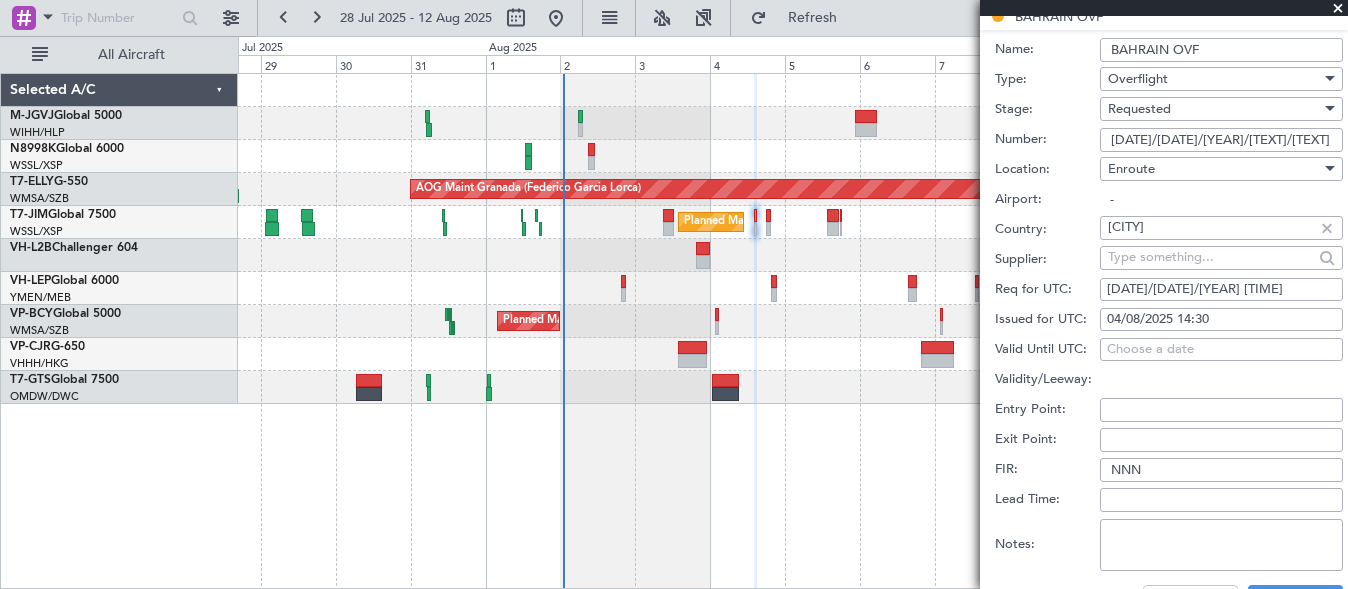 click on "[DATE]/[DATE]/[YEAR] [TIME]" at bounding box center [1221, 290] 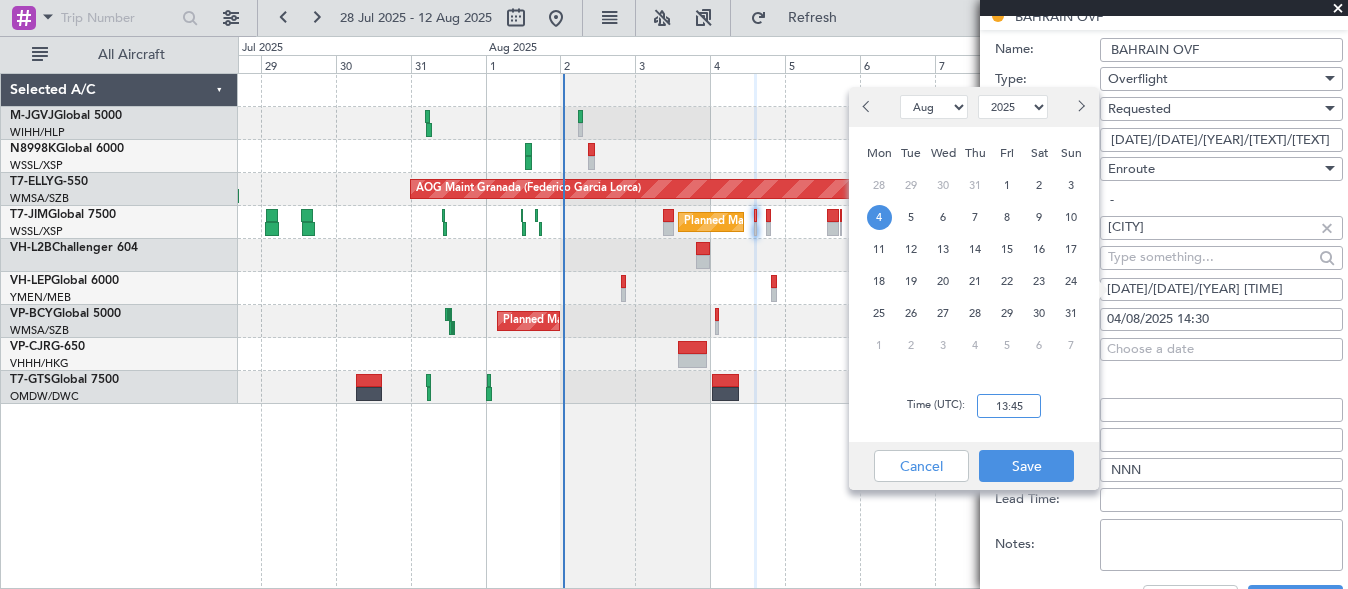 click on "13:45" at bounding box center [1009, 406] 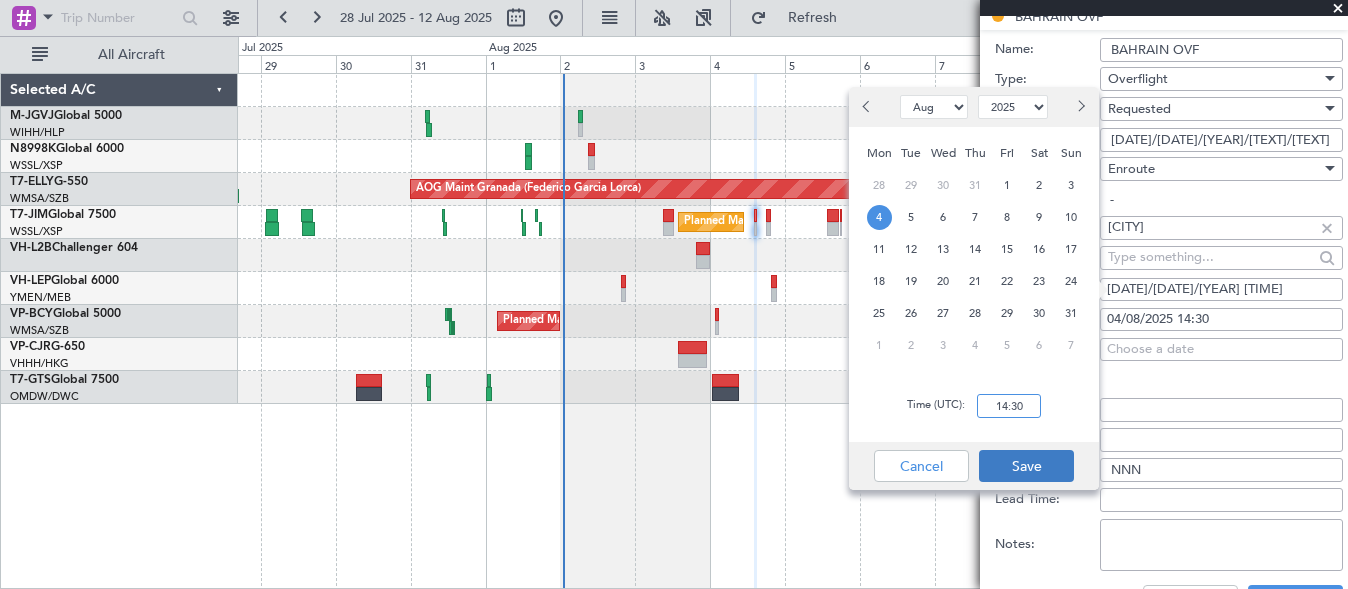 type on "14:30" 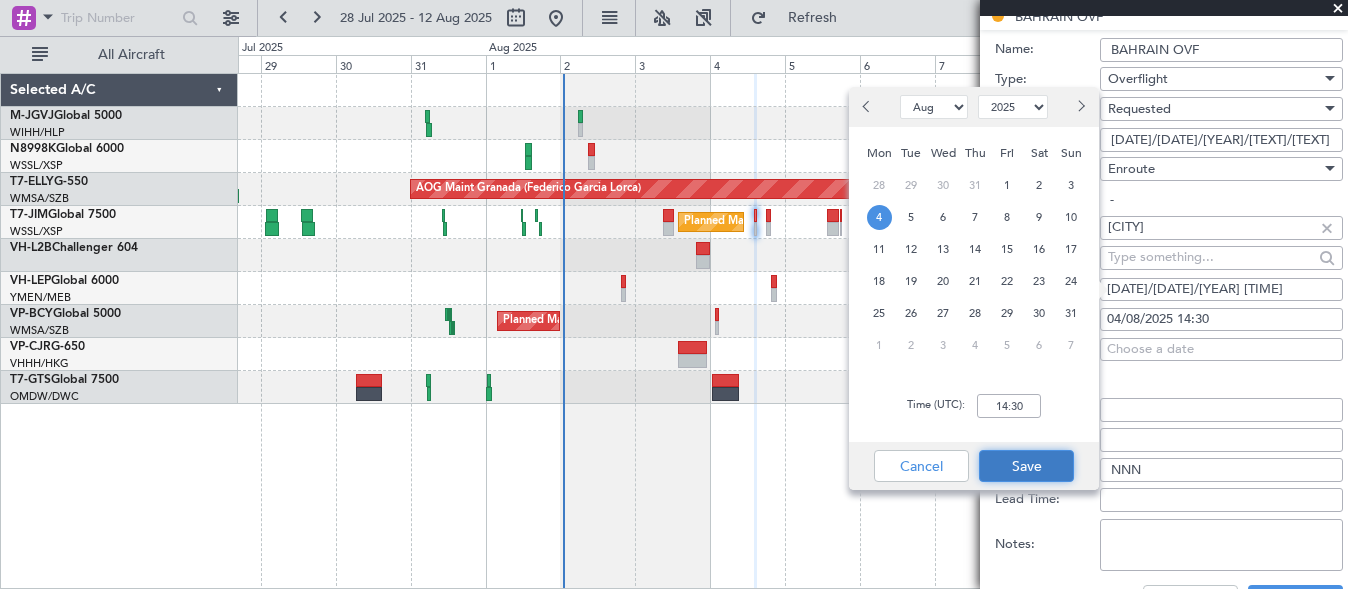 click on "Save" at bounding box center [1026, 466] 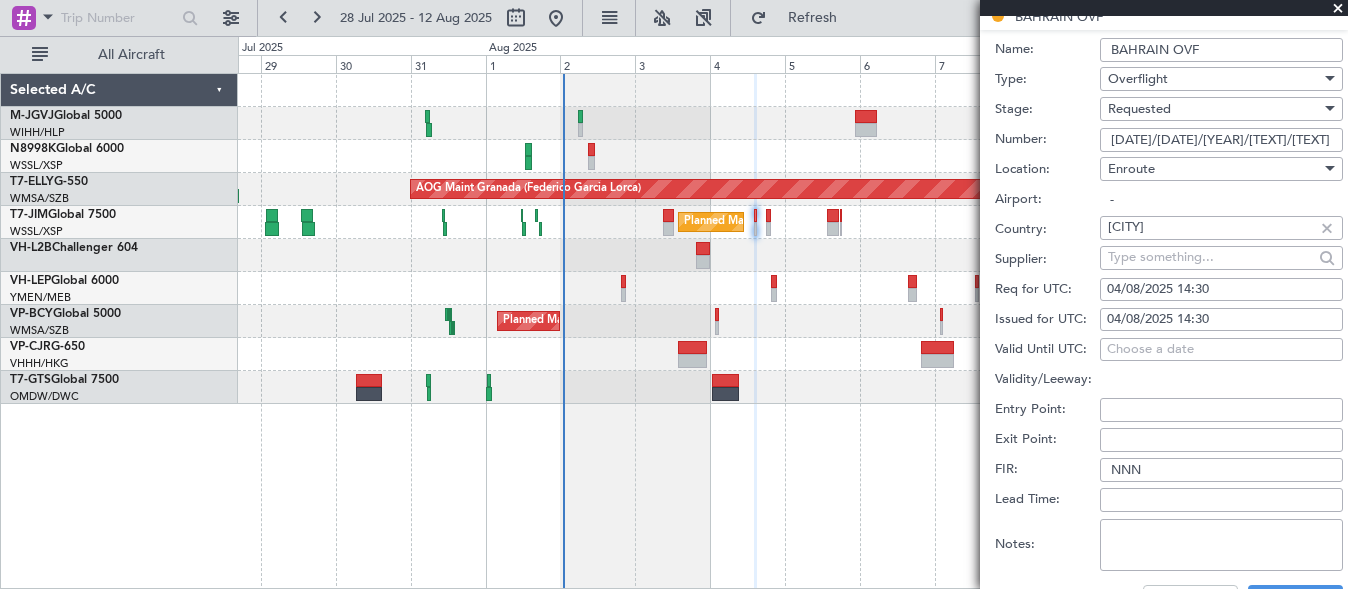 click on "Requested" at bounding box center (1139, 109) 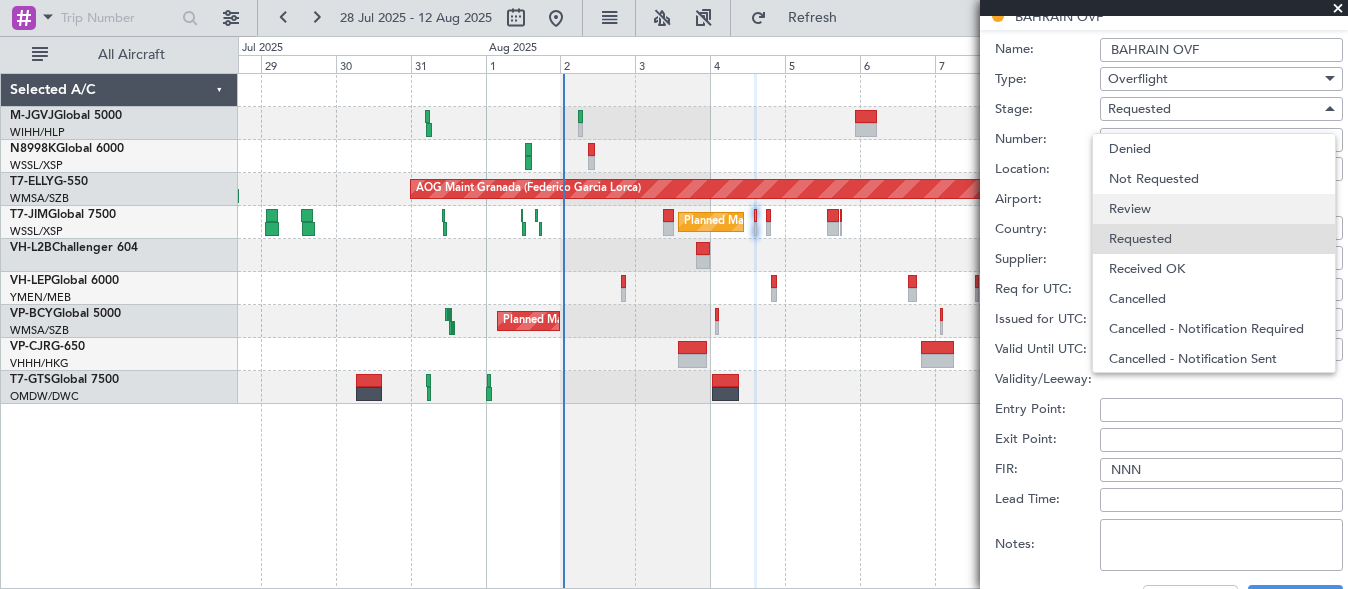 scroll, scrollTop: 9, scrollLeft: 0, axis: vertical 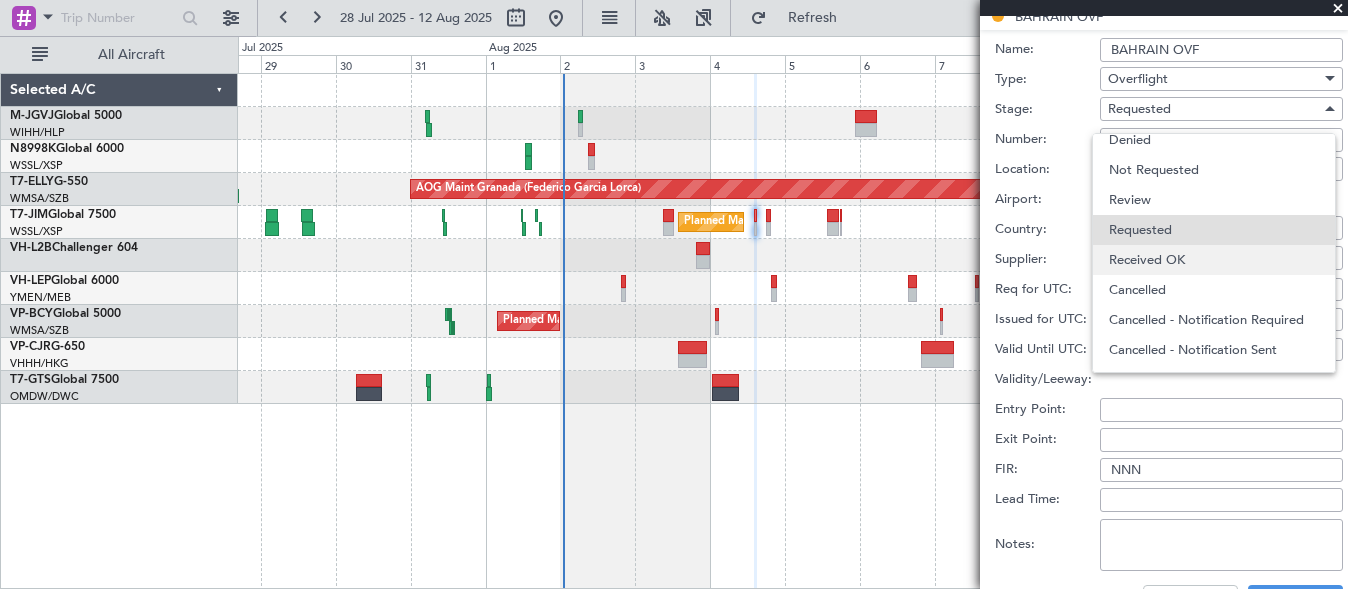 click on "Received OK" at bounding box center (1214, 260) 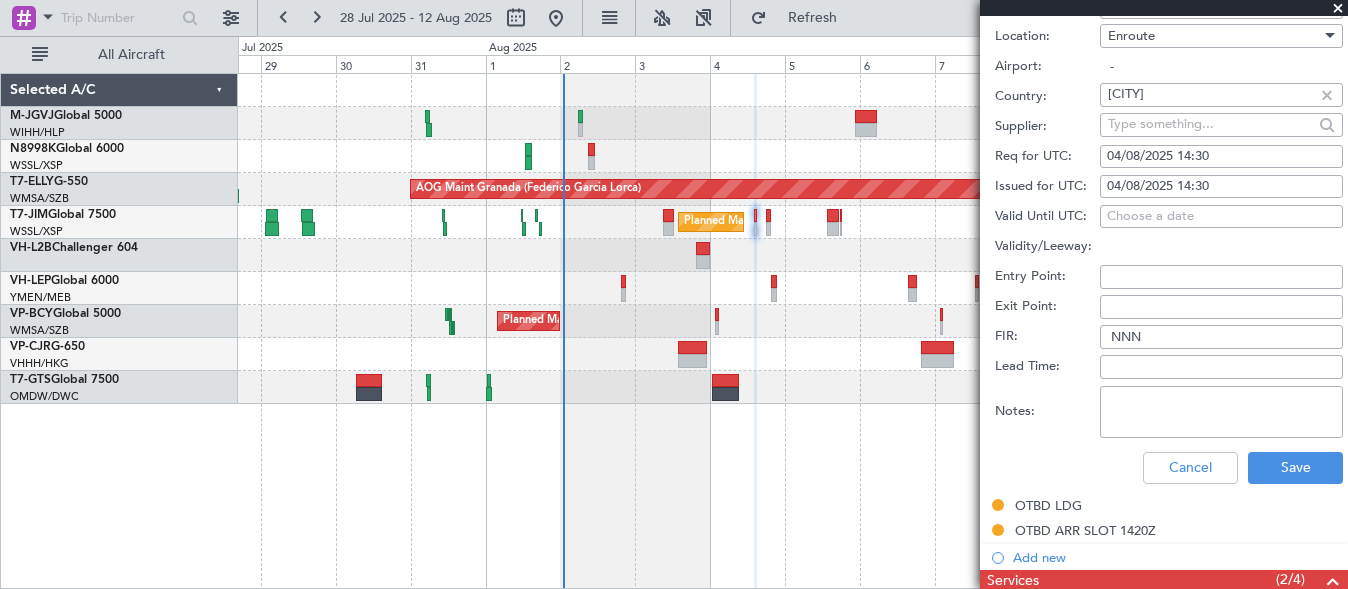 scroll, scrollTop: 833, scrollLeft: 0, axis: vertical 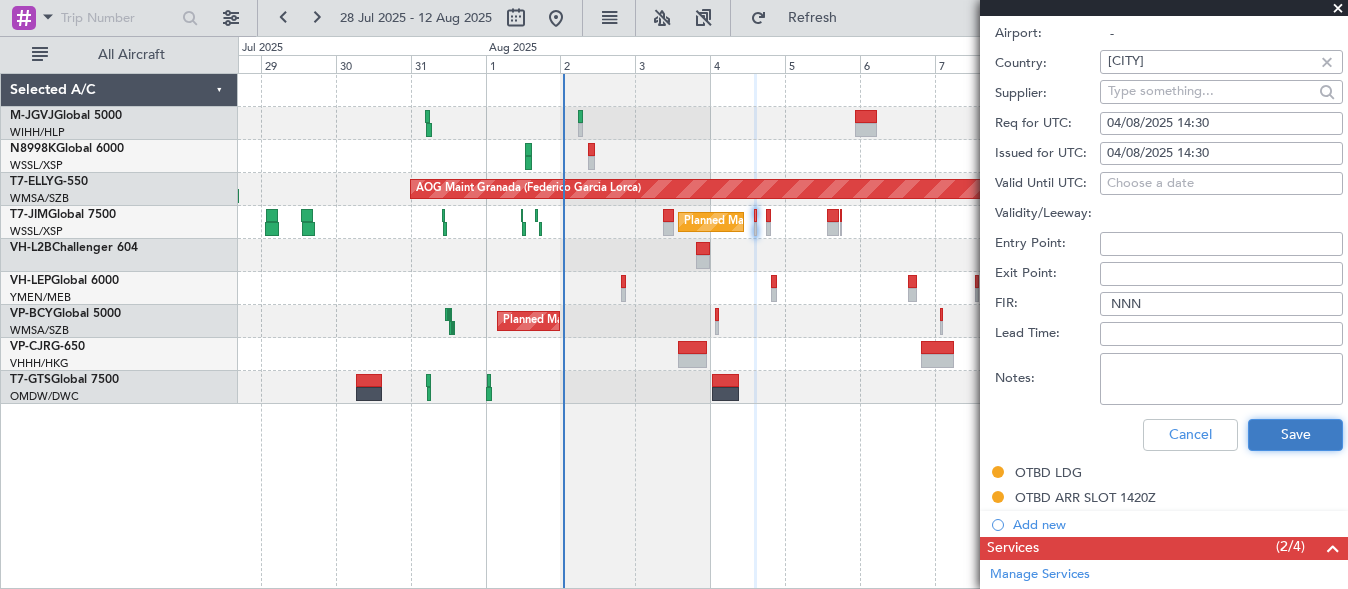 click on "Save" at bounding box center (1295, 435) 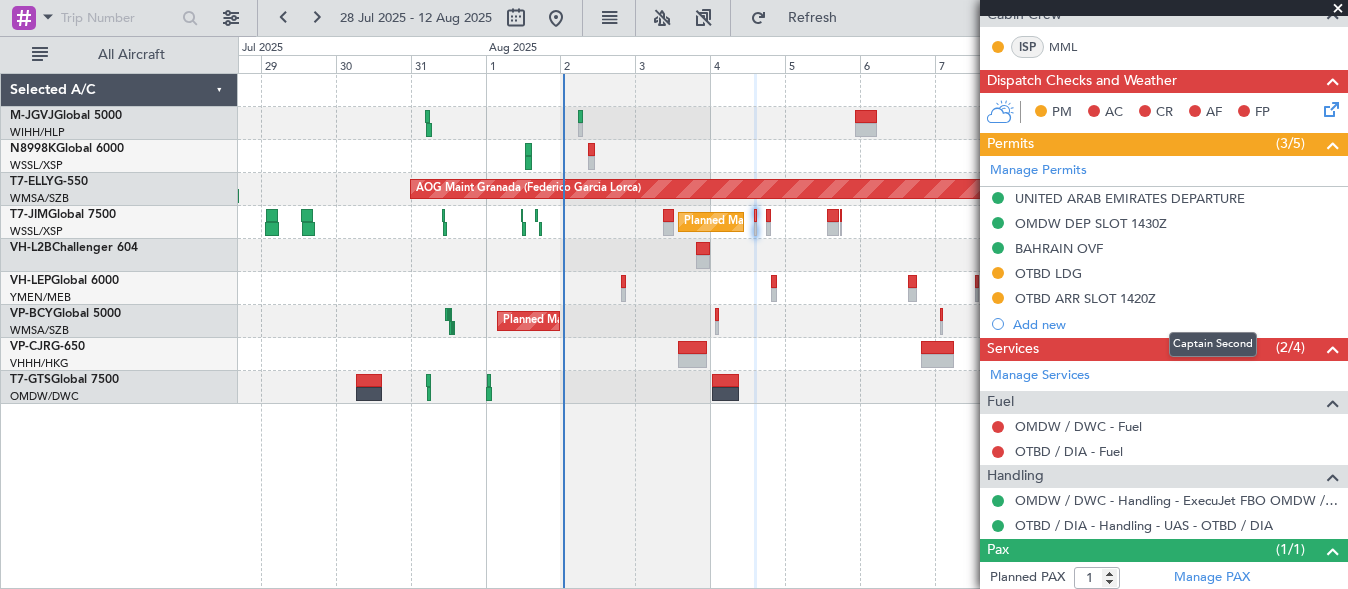 scroll, scrollTop: 485, scrollLeft: 0, axis: vertical 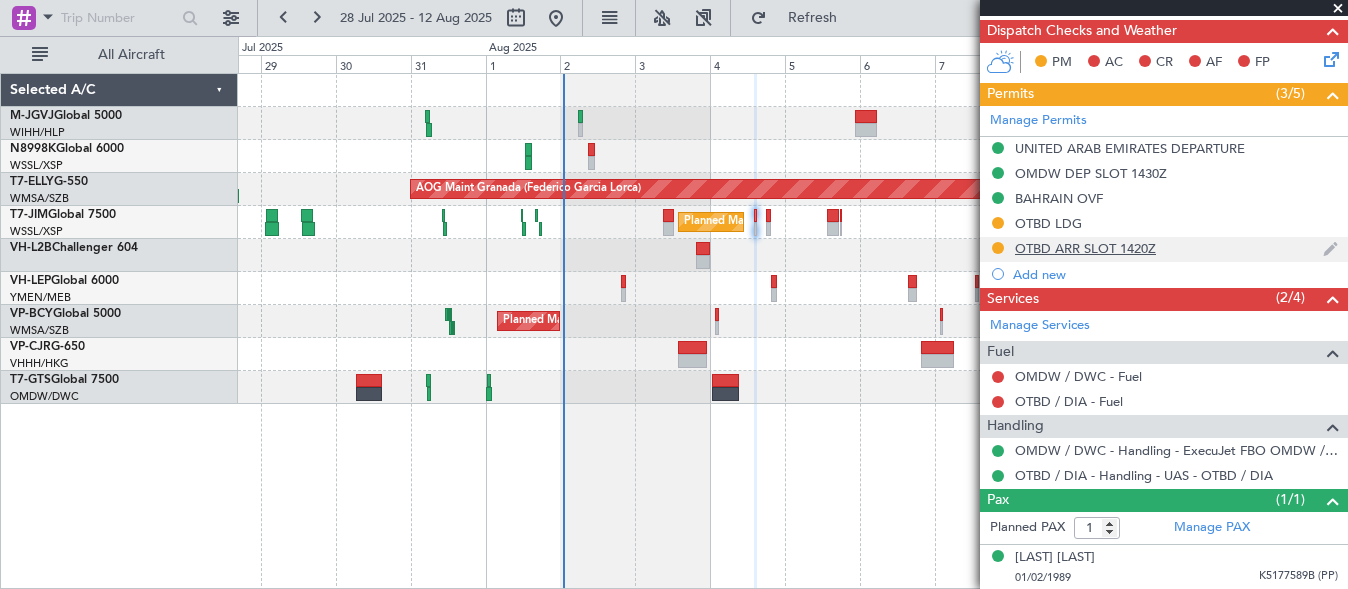 click on "OTBD ARR SLOT 1420Z" at bounding box center (1085, 248) 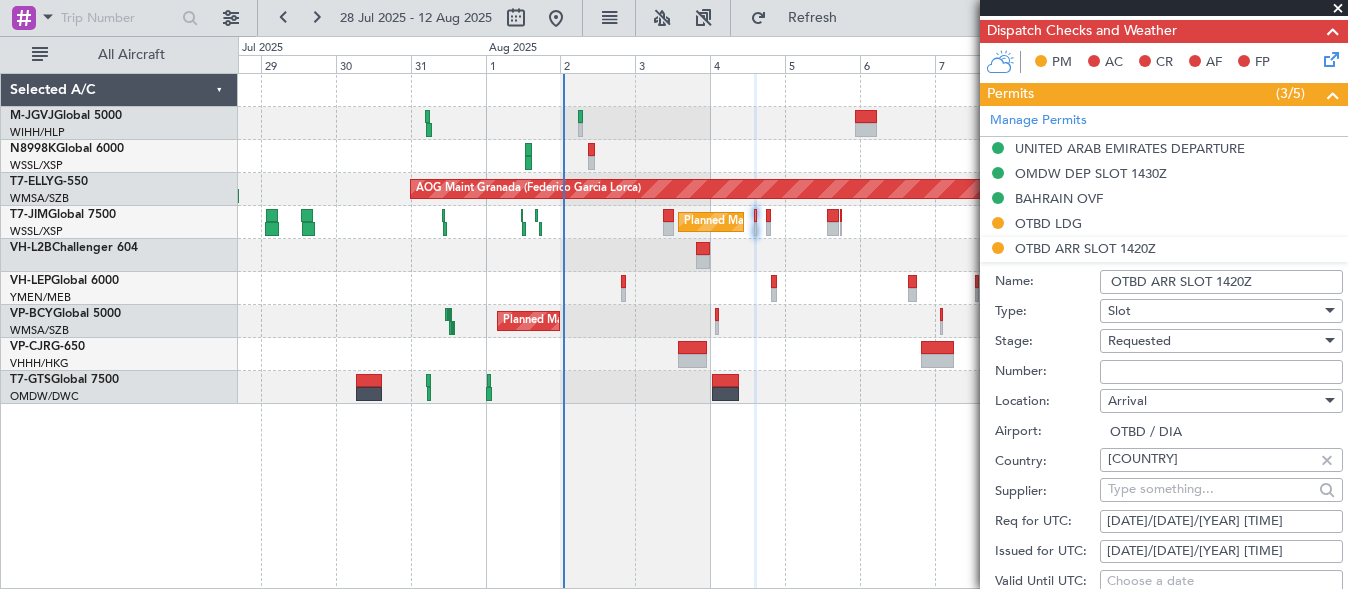 click on "Number:" at bounding box center [1221, 372] 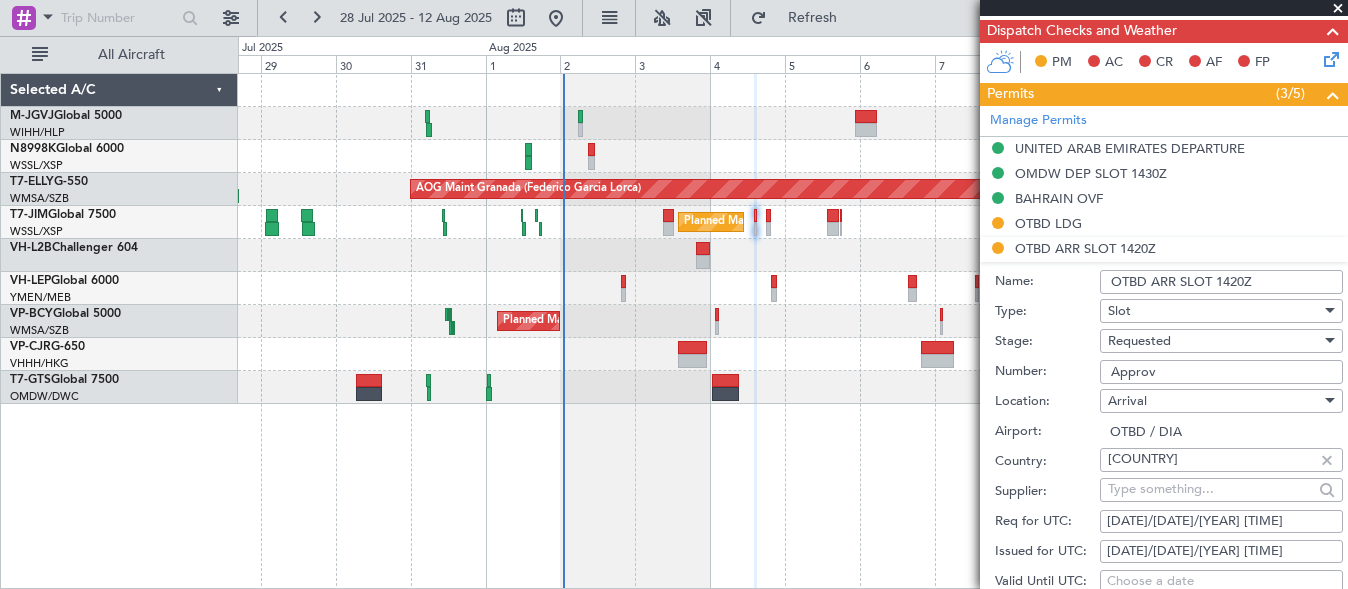 type on "Approved" 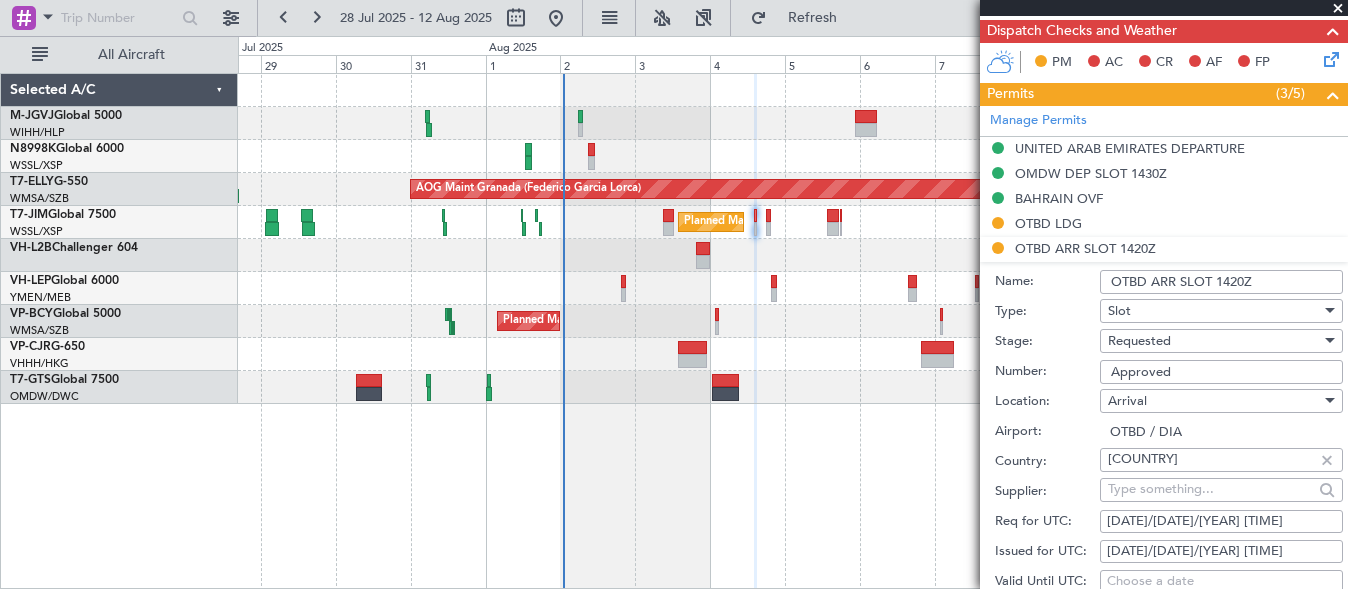 scroll, scrollTop: 652, scrollLeft: 0, axis: vertical 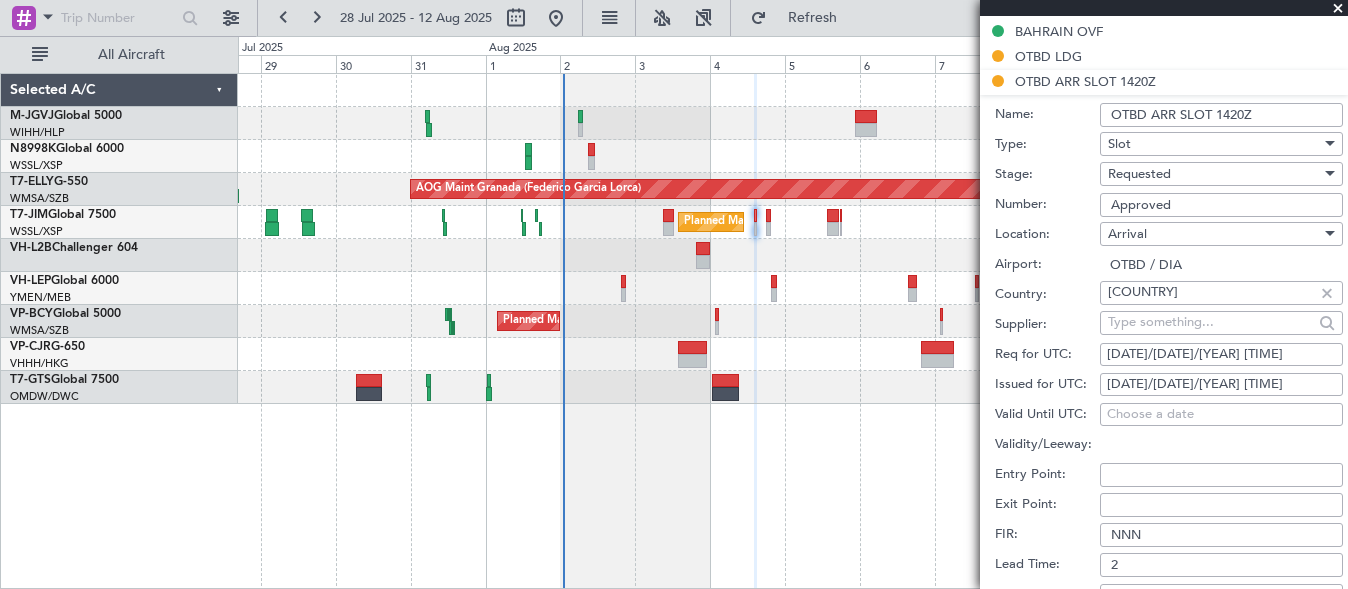 click on "[DATE]/[DATE]/[YEAR] [TIME]" at bounding box center (1221, 385) 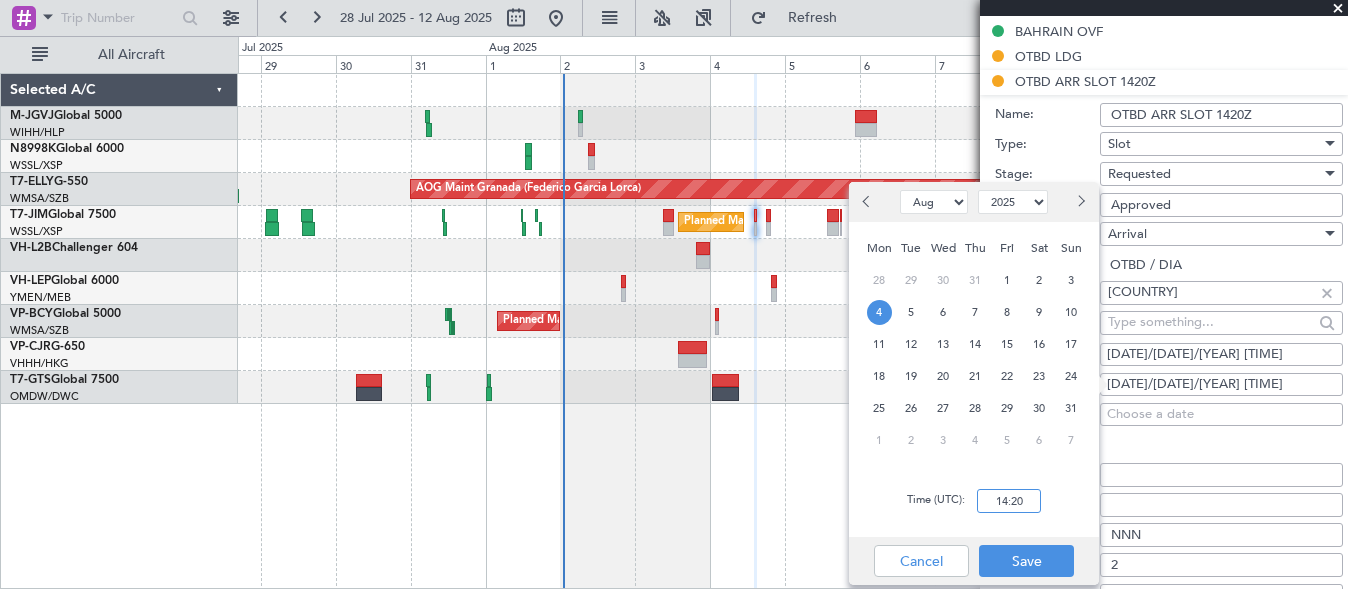 click on "14:20" at bounding box center [1009, 501] 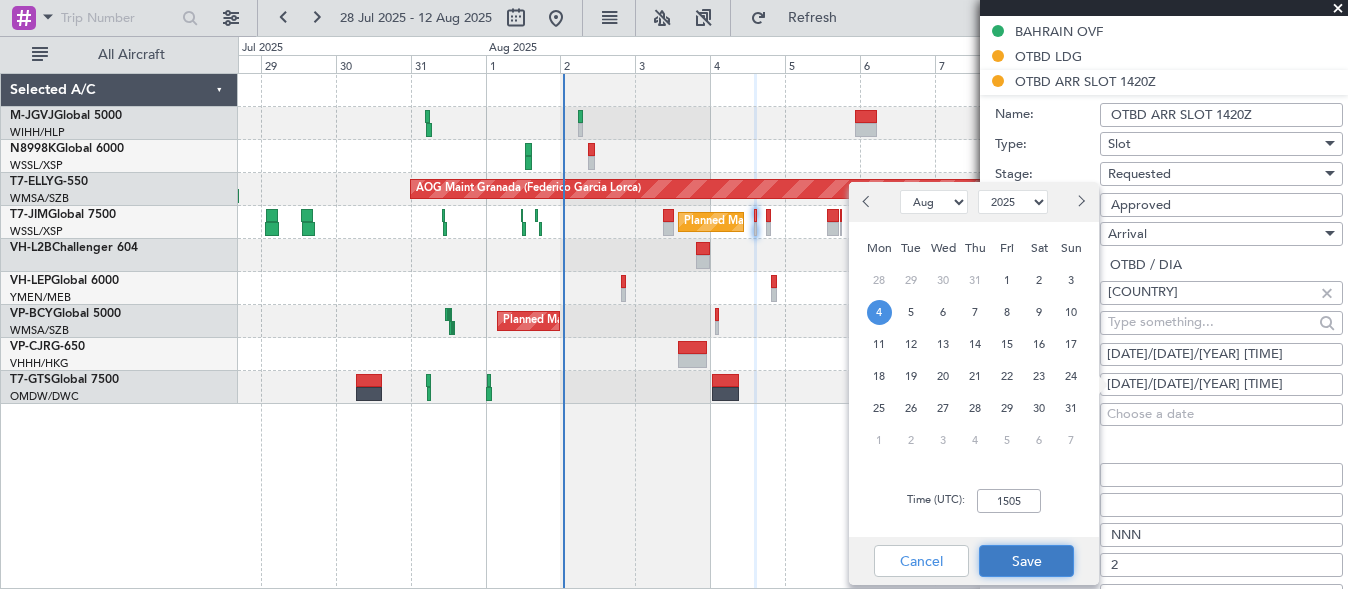 type on "15:05" 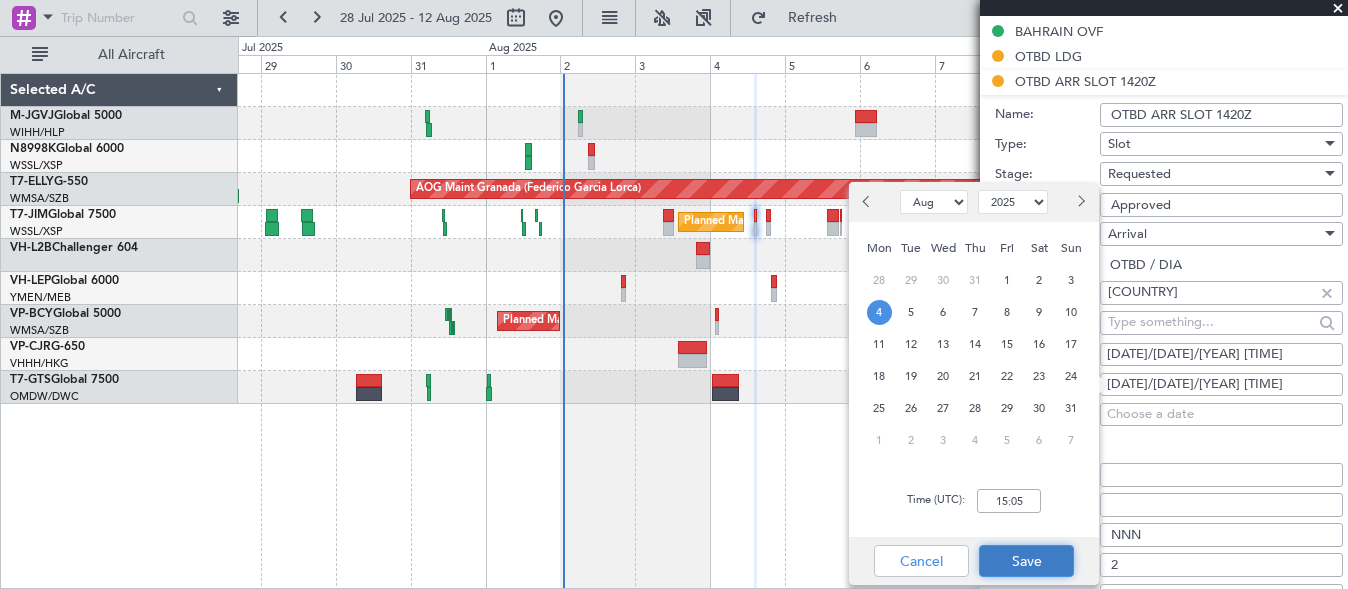 click on "Save" at bounding box center [1026, 561] 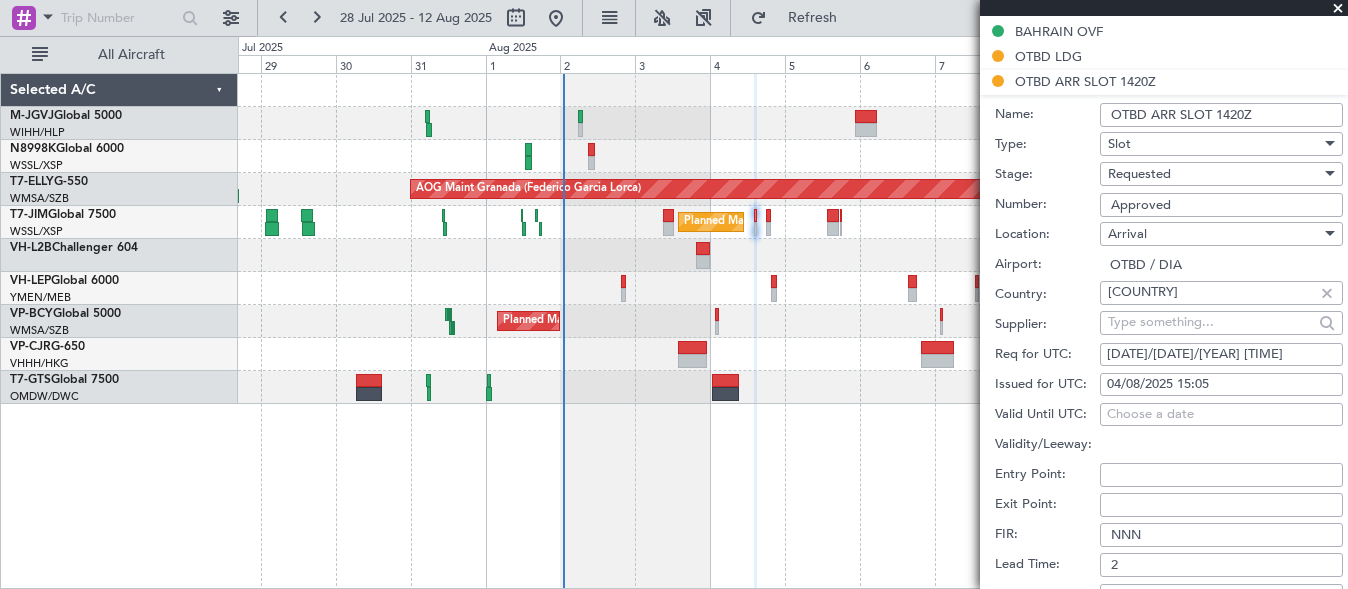 click on "[DATE]/[DATE]/[YEAR] [TIME]" at bounding box center (1221, 355) 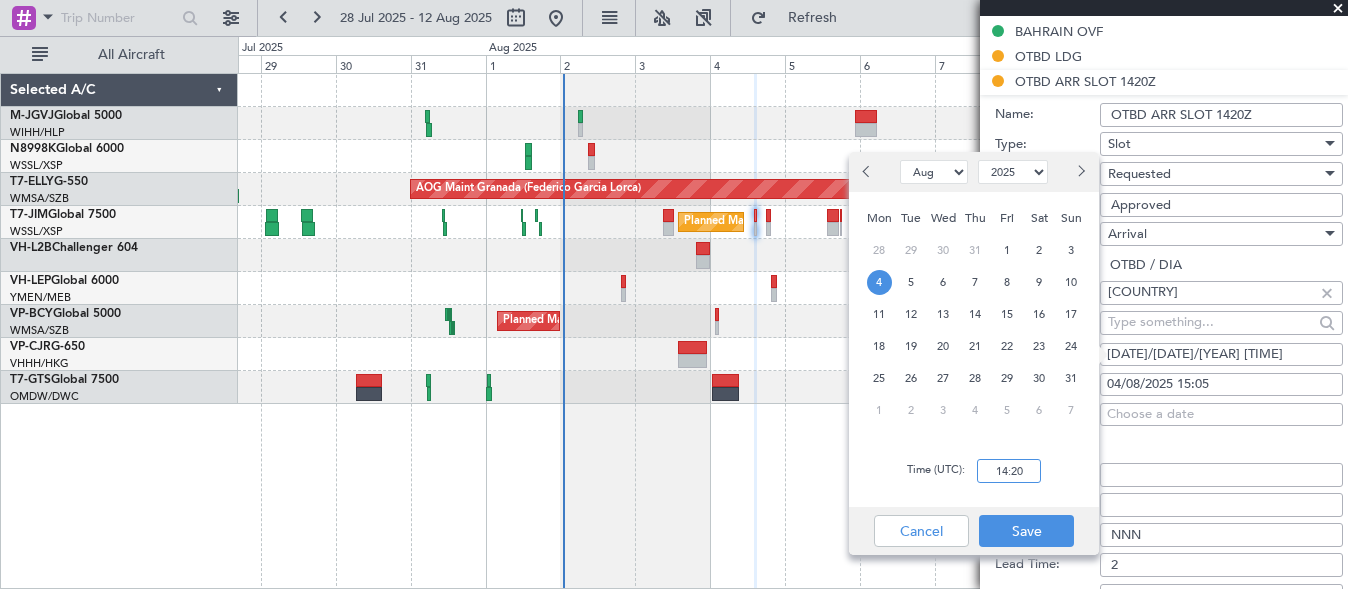 click on "14:20" at bounding box center [1009, 471] 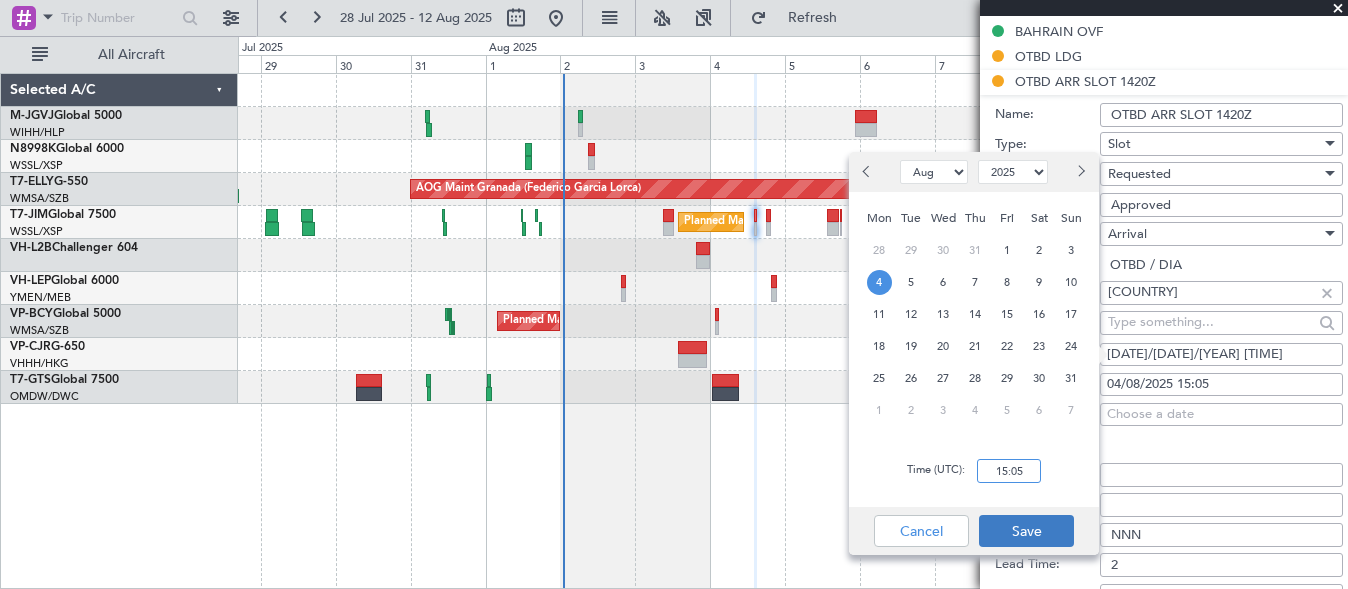 type on "15:05" 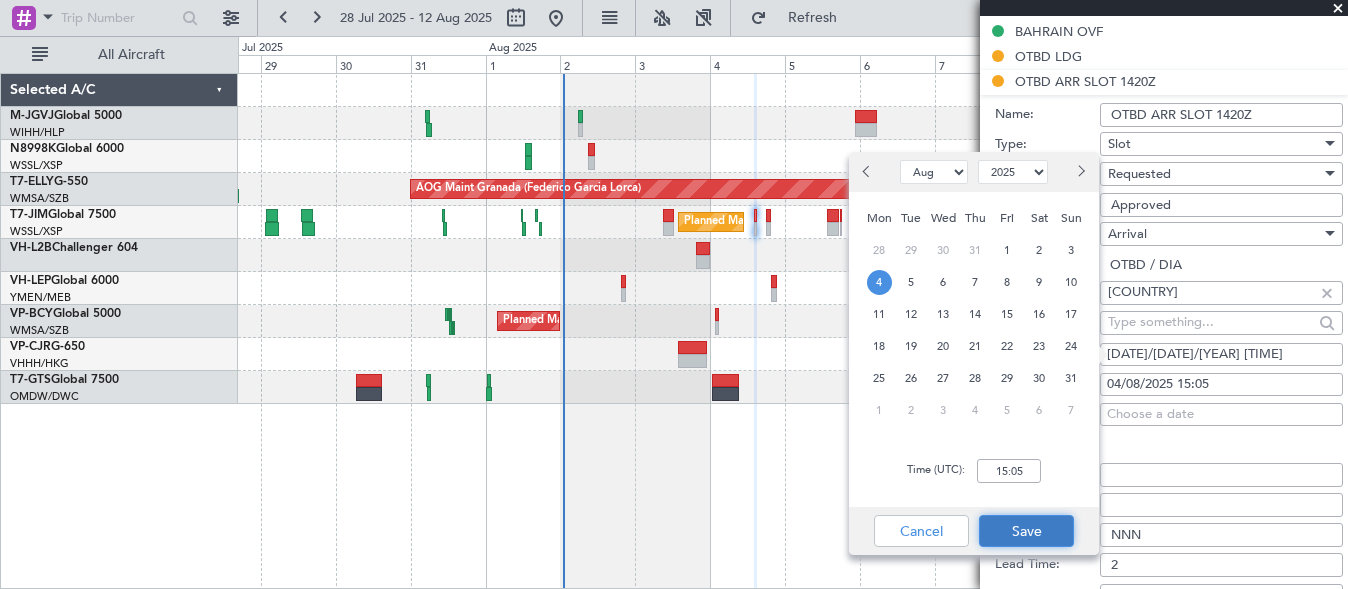 click on "Save" at bounding box center [1026, 531] 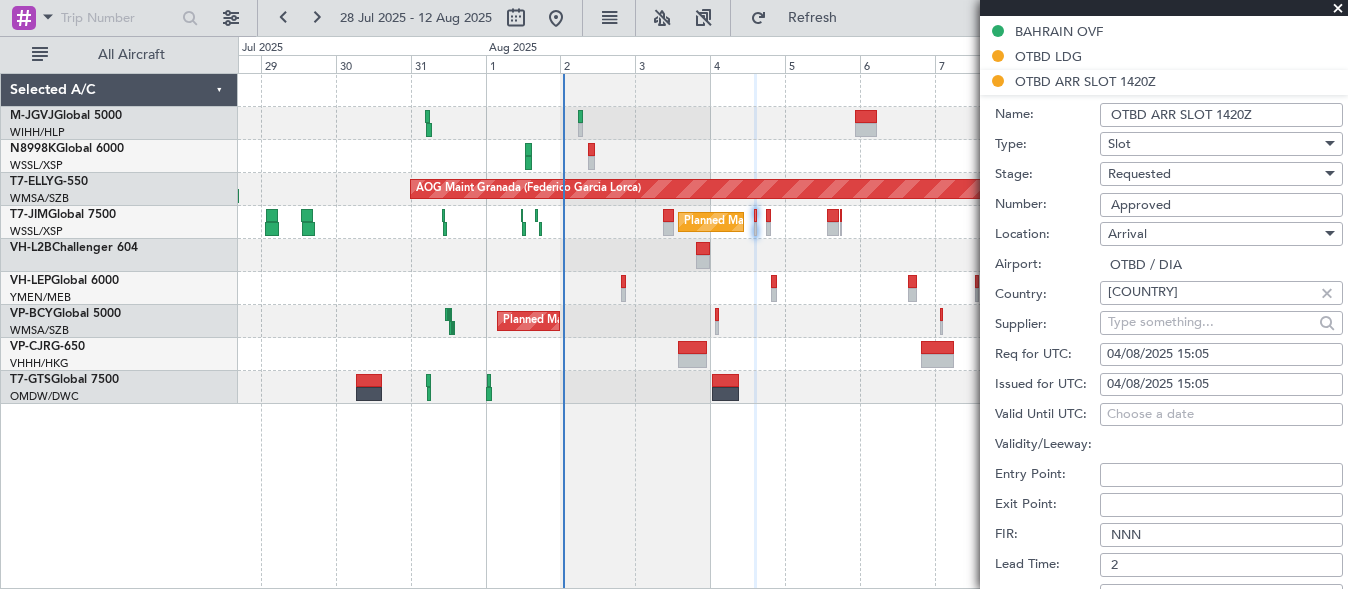 click on "Requested" at bounding box center [1139, 174] 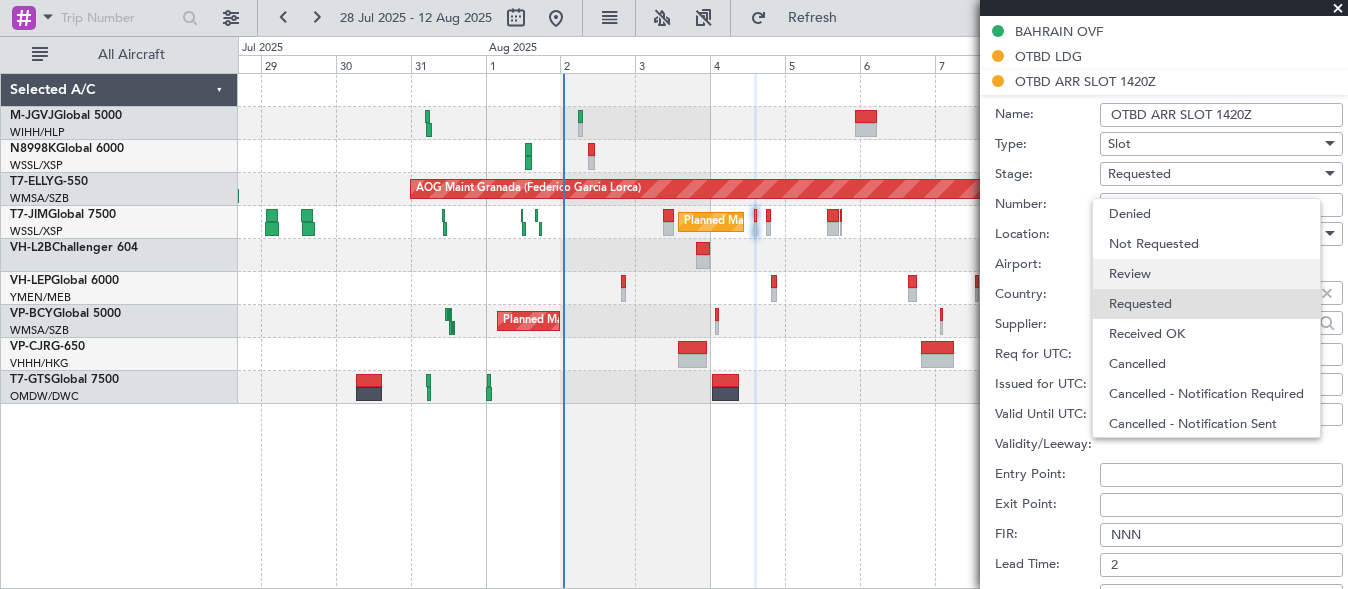 scroll, scrollTop: 9, scrollLeft: 0, axis: vertical 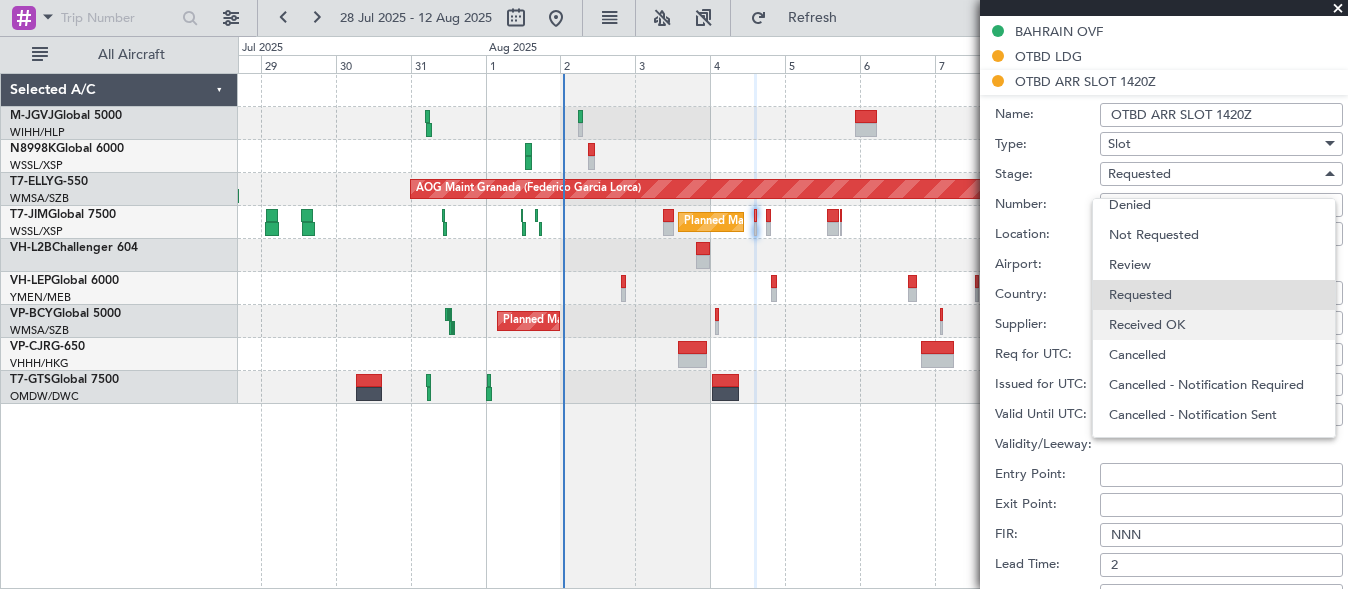click on "Received OK" at bounding box center [1214, 325] 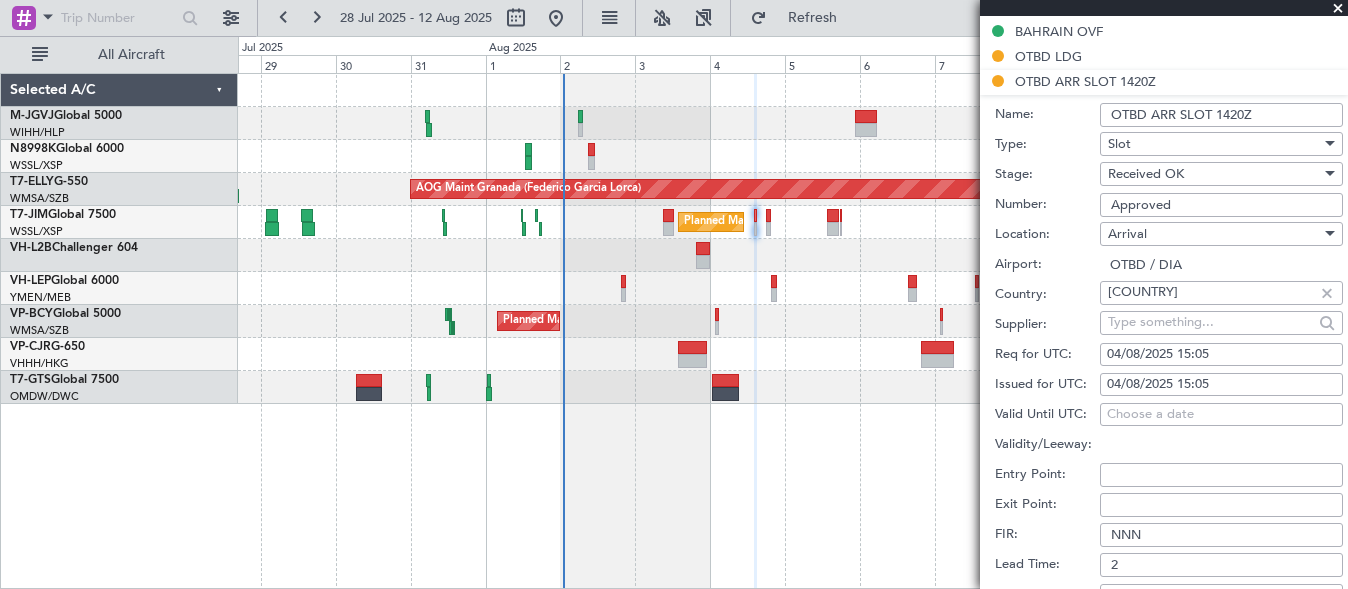 scroll, scrollTop: 818, scrollLeft: 0, axis: vertical 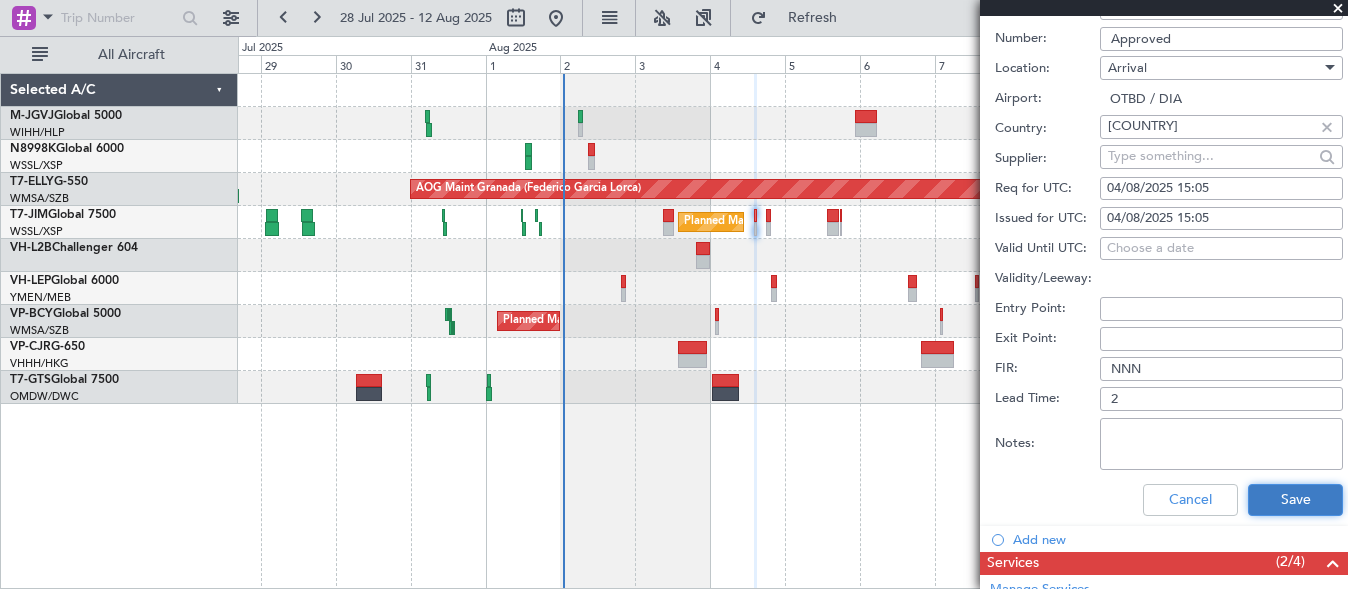 click on "Save" at bounding box center [1295, 500] 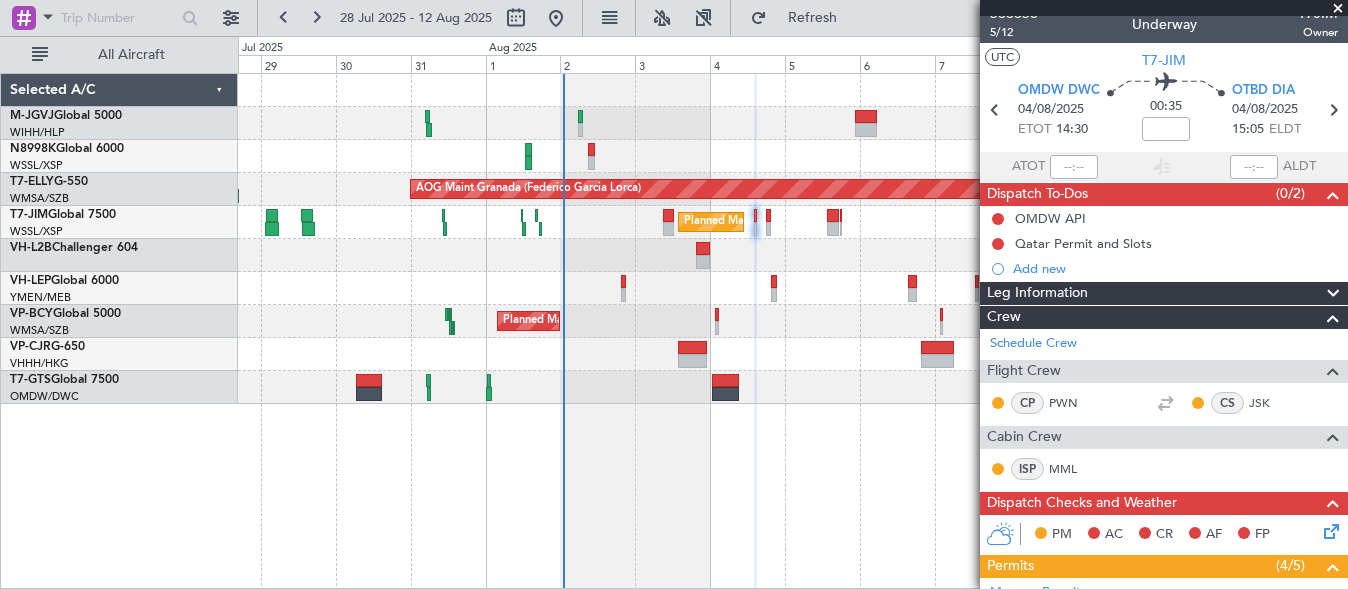 scroll, scrollTop: 0, scrollLeft: 0, axis: both 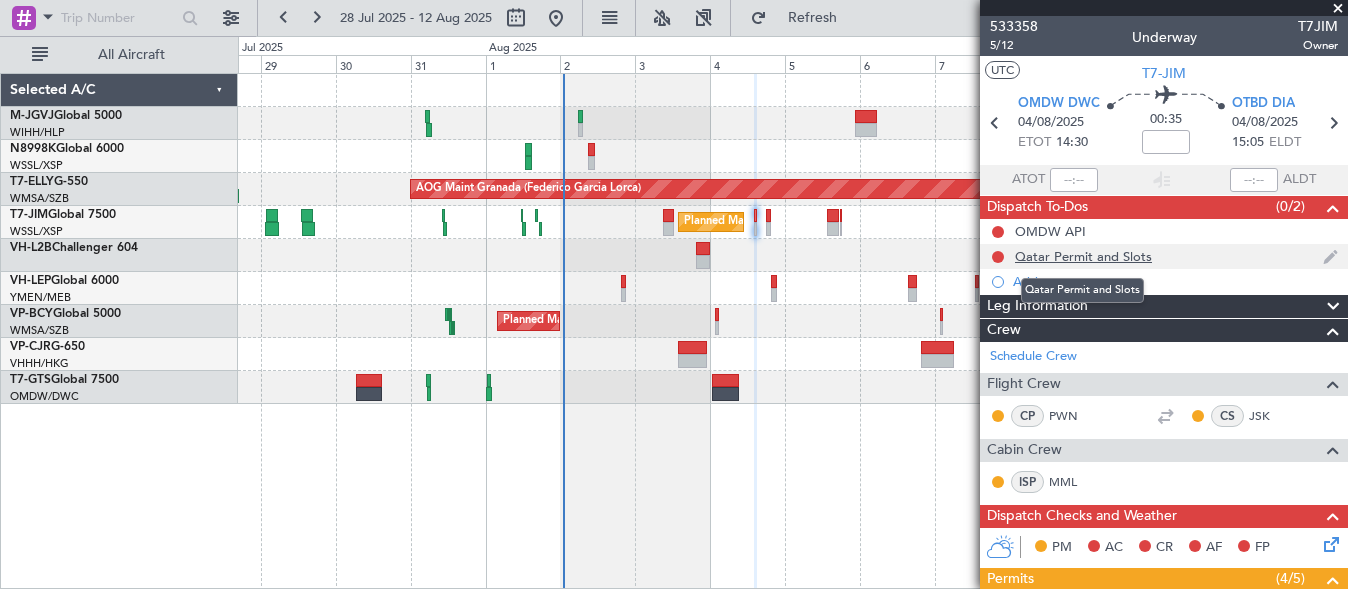 click on "Qatar Permit and Slots" 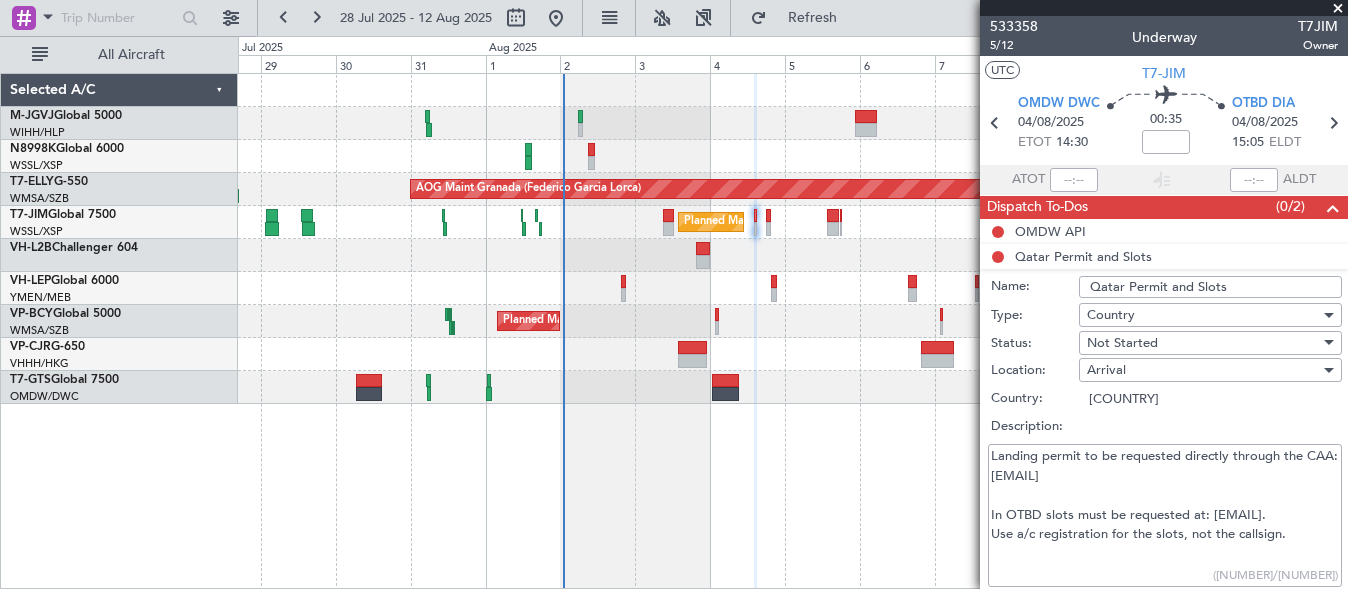 scroll, scrollTop: 167, scrollLeft: 0, axis: vertical 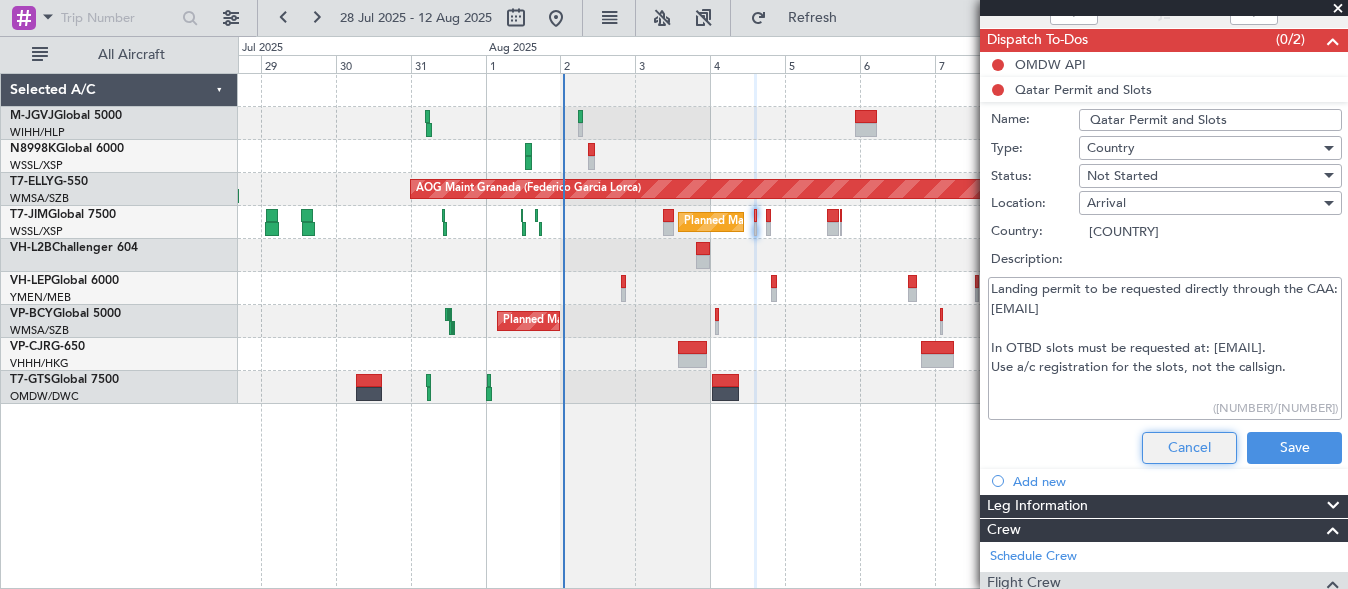 click on "Cancel" 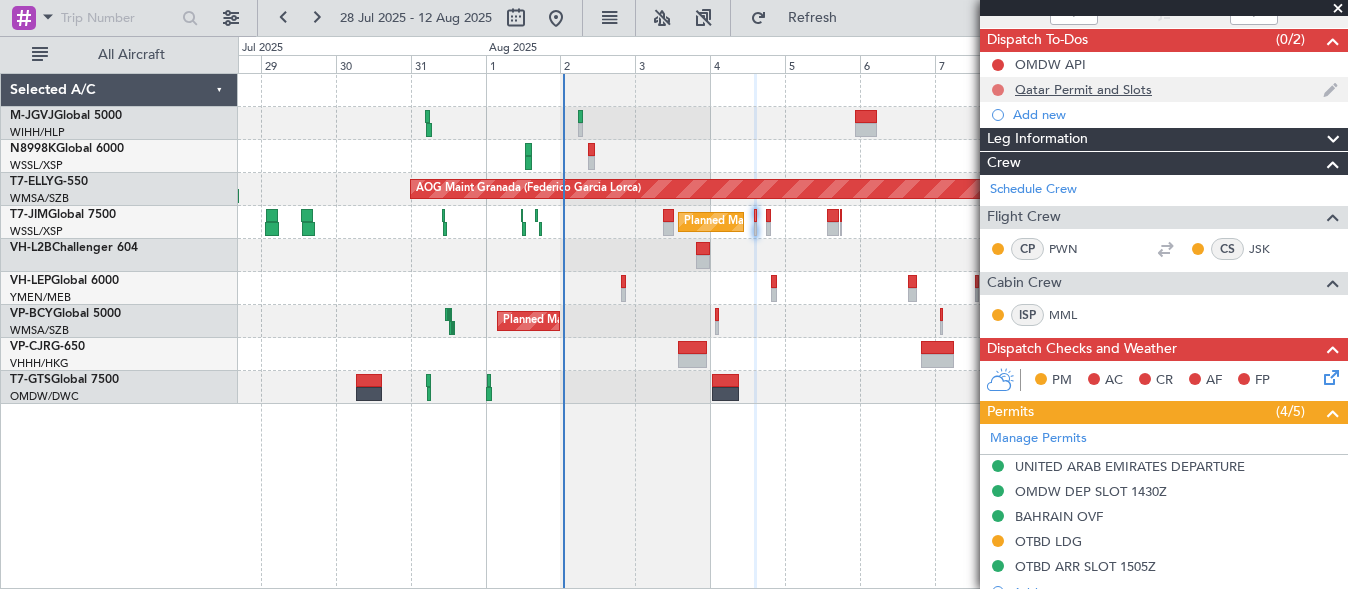 click 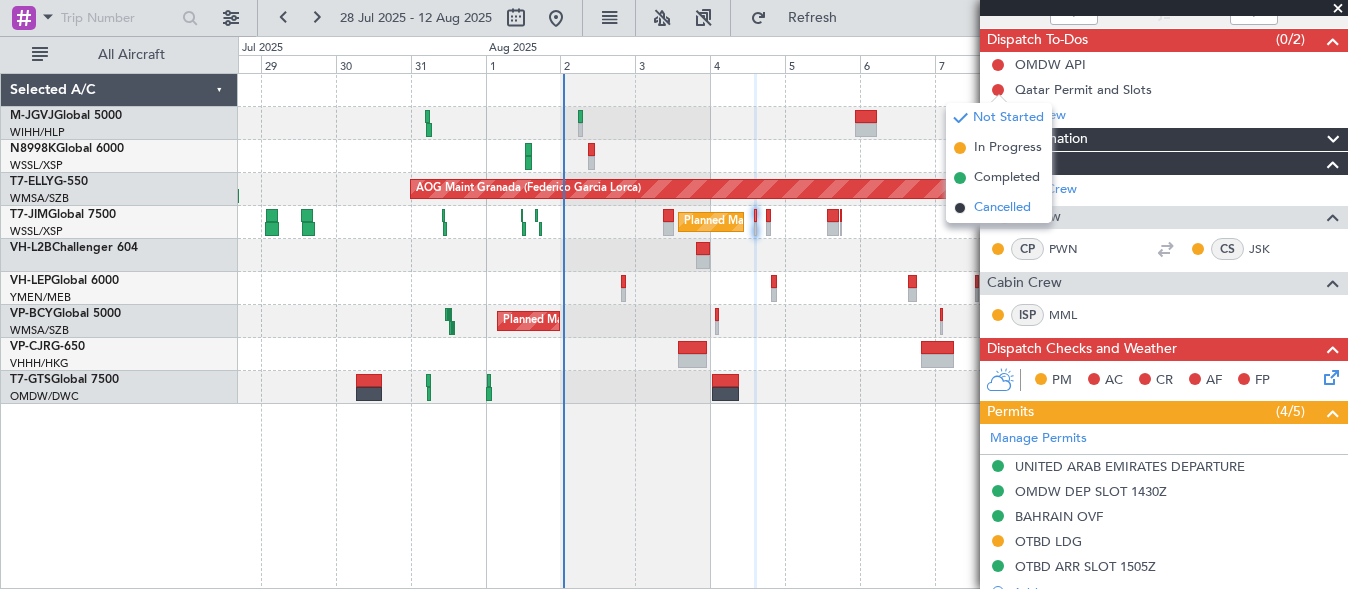 click on "Cancelled" at bounding box center [1002, 208] 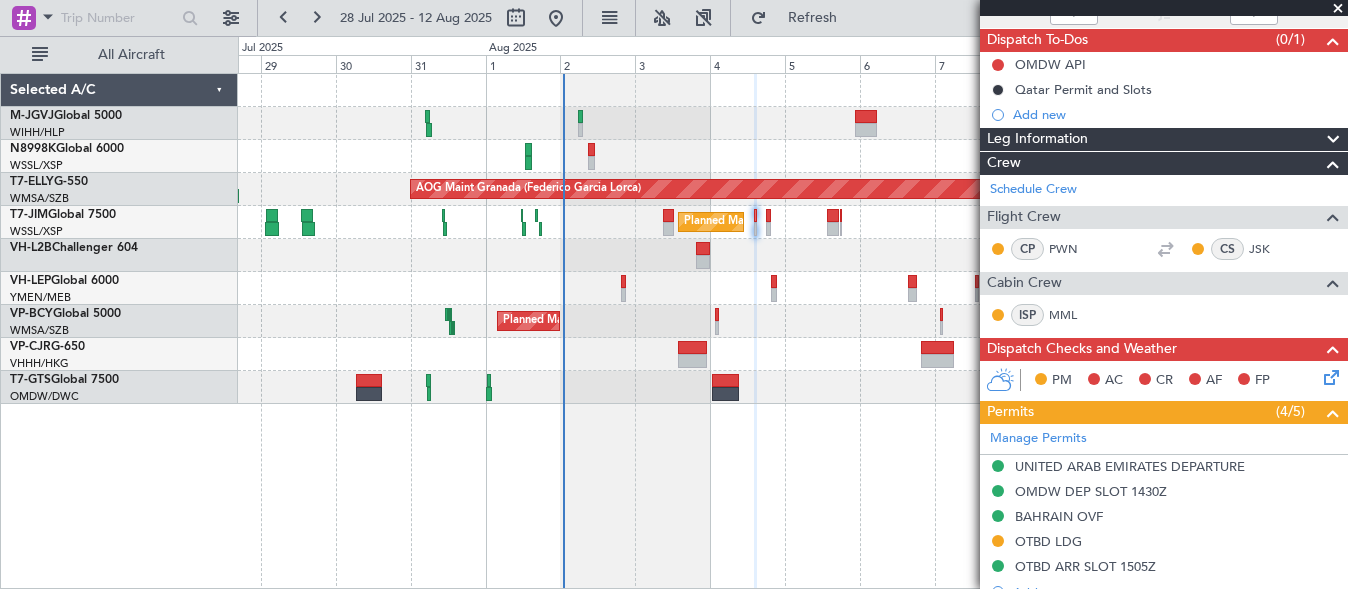 click on "Planned Maint Oklahoma City (Will Rogers World)" 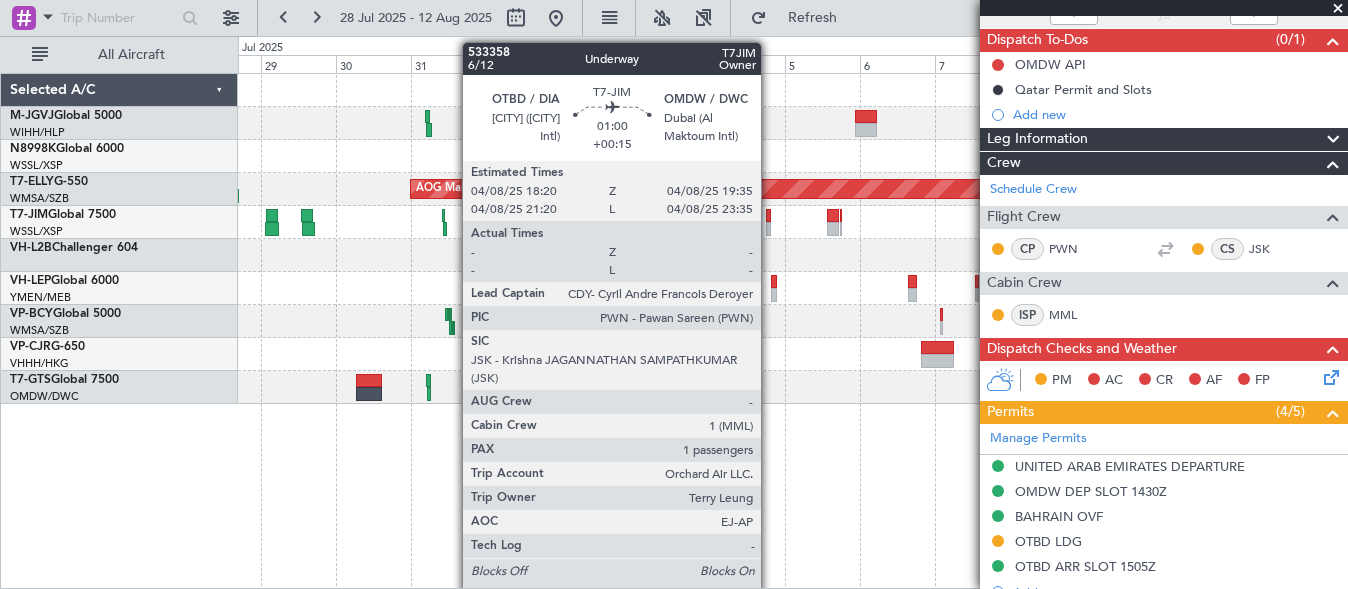 click 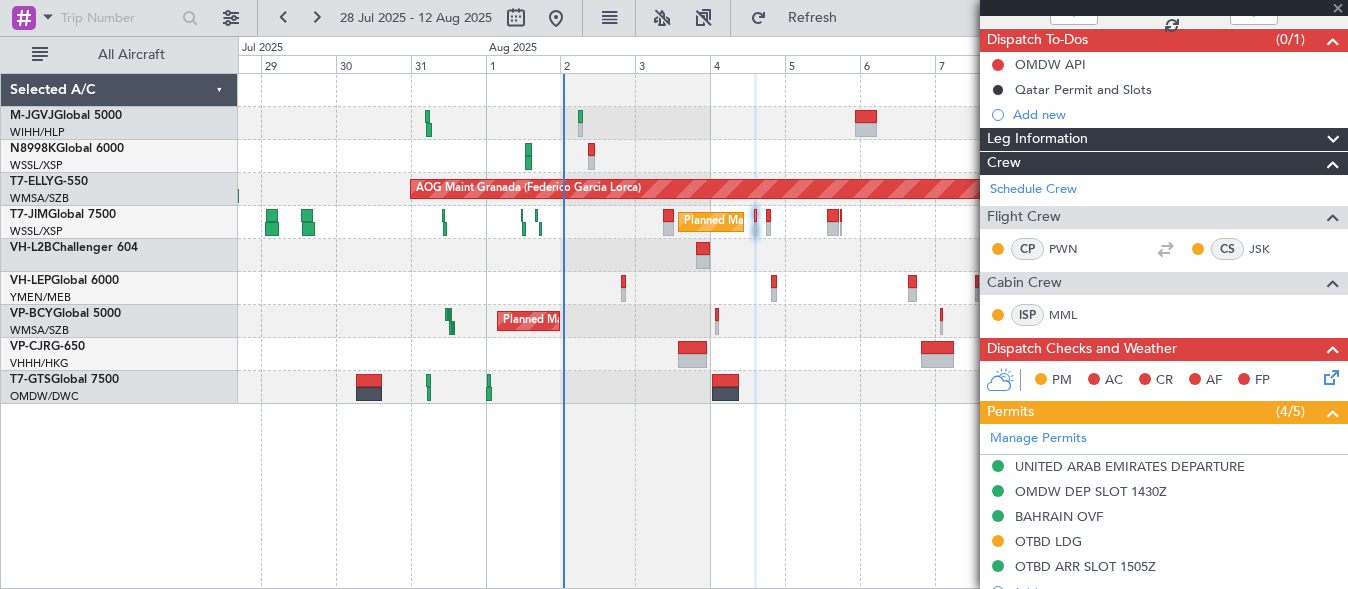 type on "+00:15" 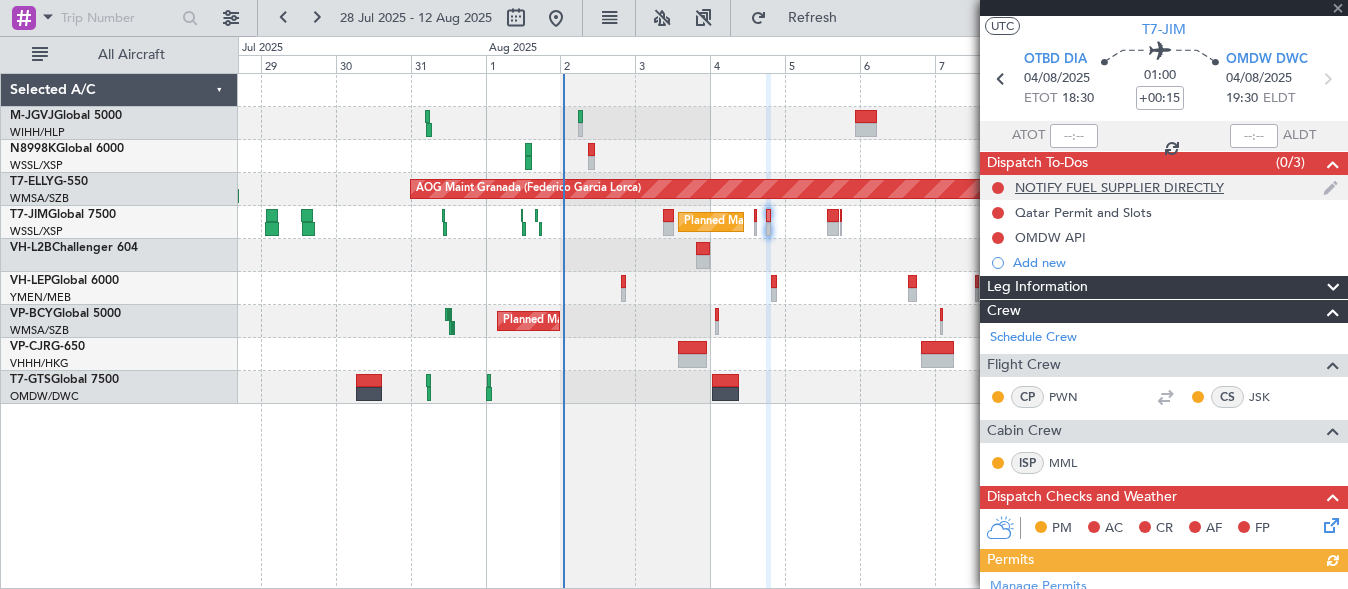 scroll, scrollTop: 0, scrollLeft: 0, axis: both 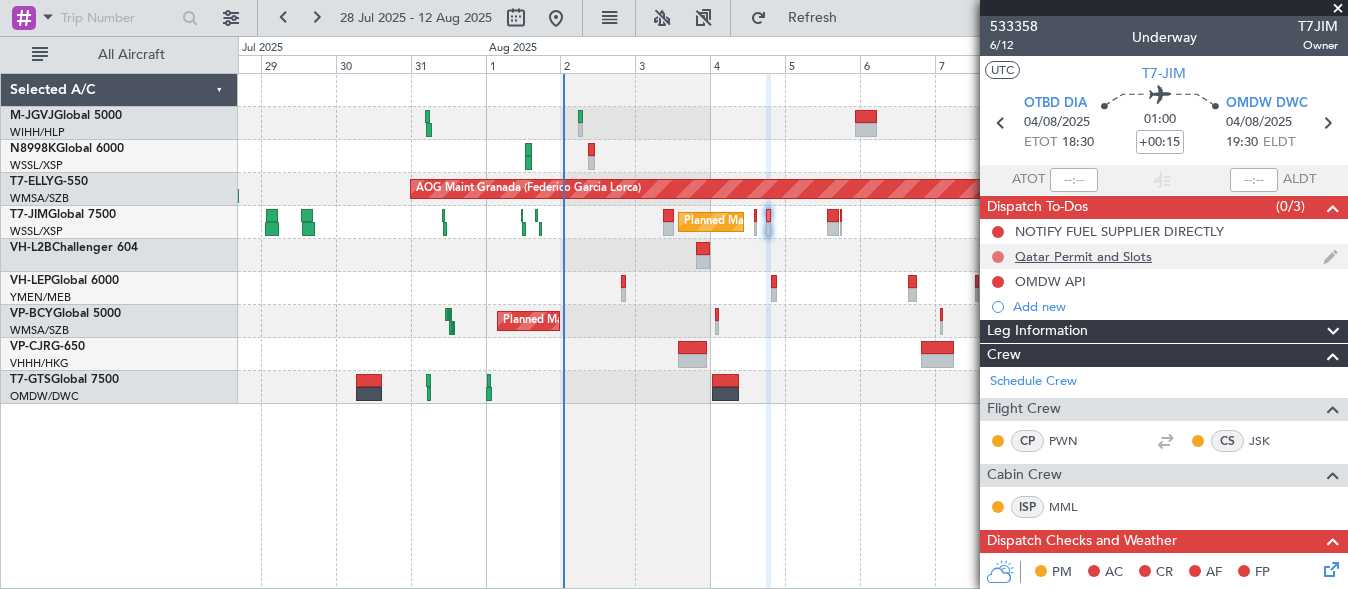 click 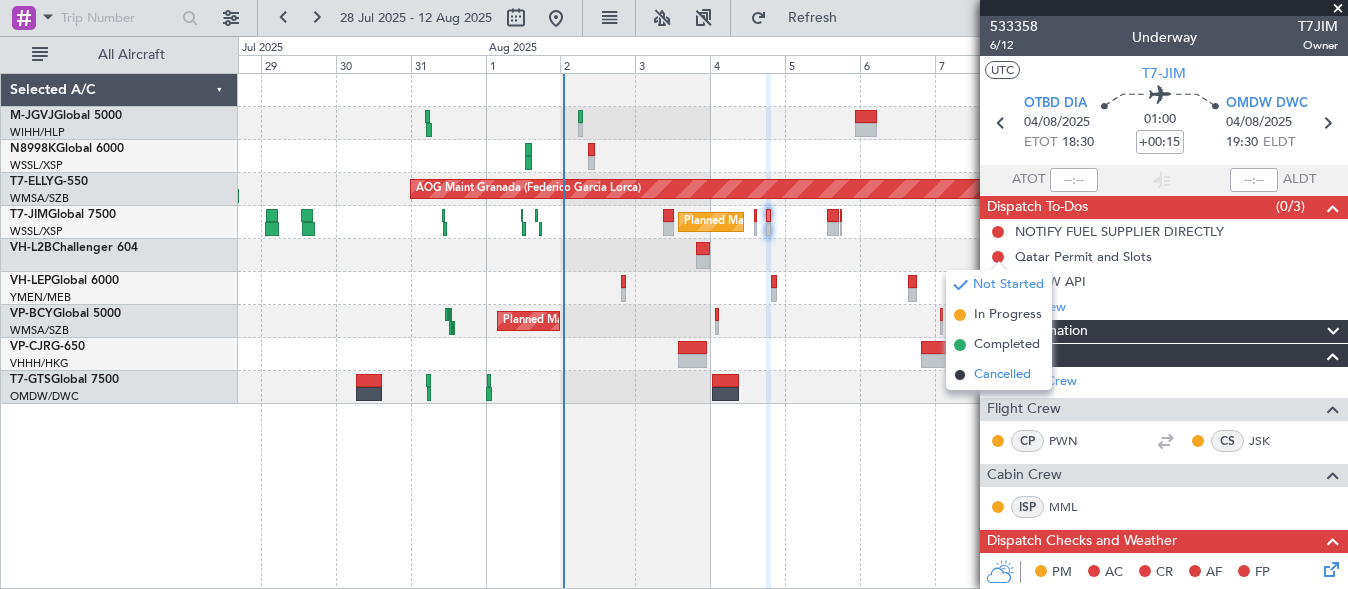 click on "Cancelled" at bounding box center (1002, 375) 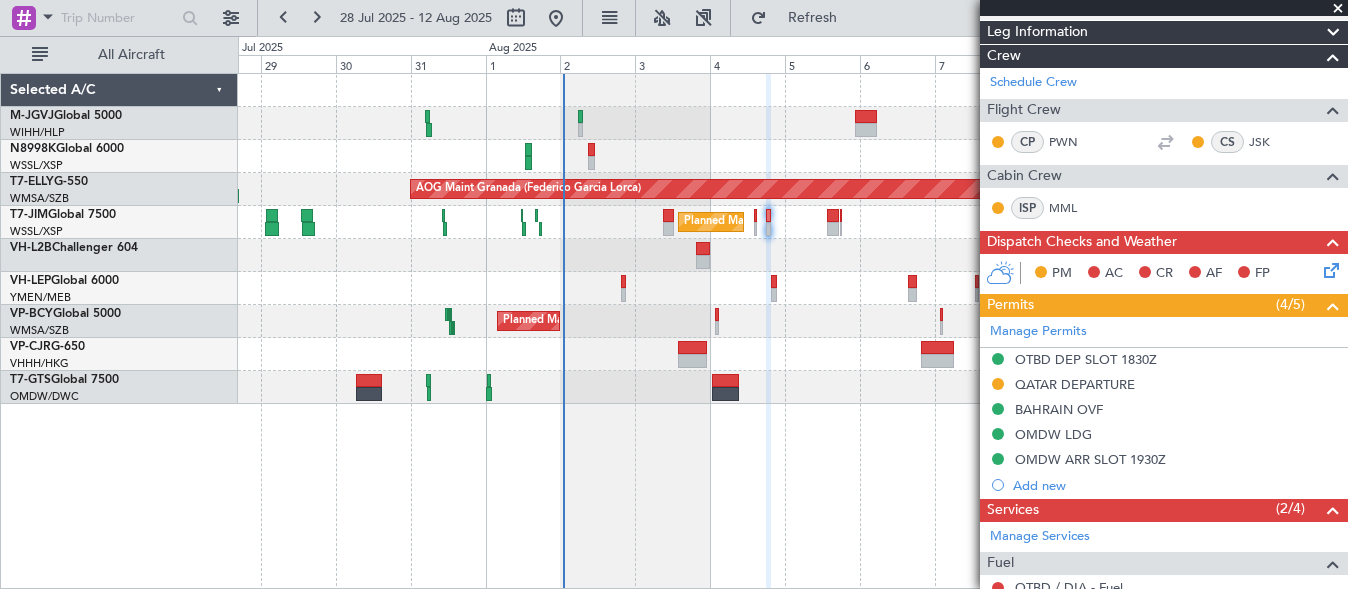 scroll, scrollTop: 333, scrollLeft: 0, axis: vertical 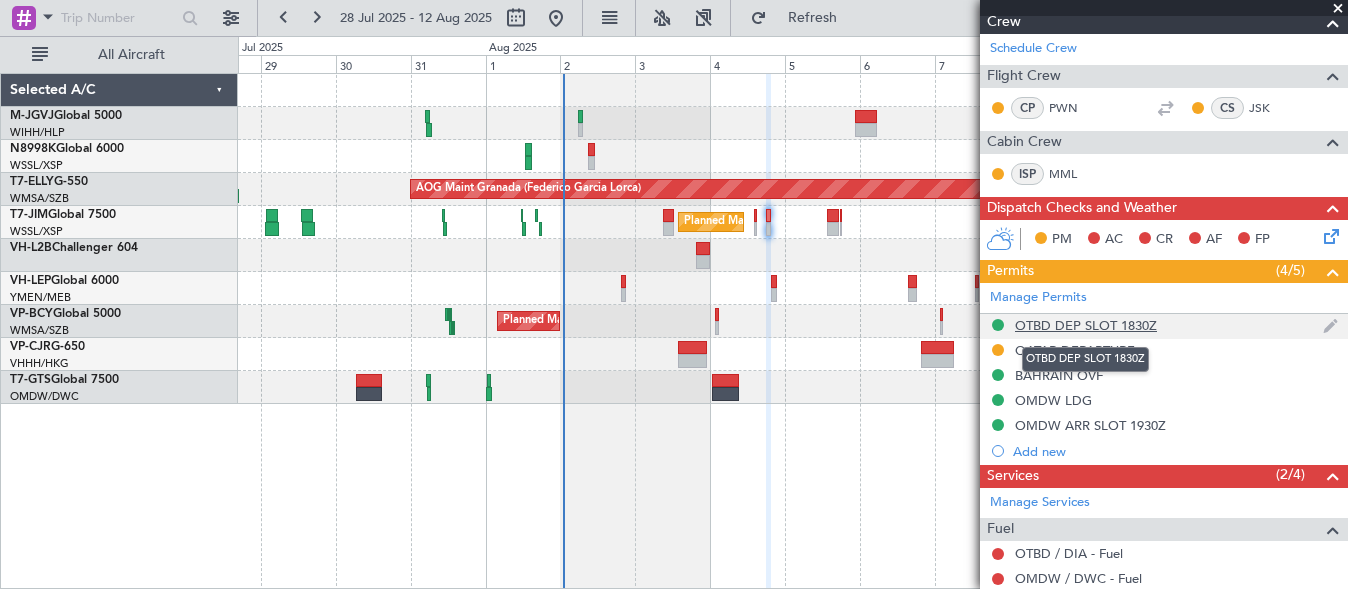 click on "OTBD DEP SLOT 1830Z" at bounding box center [1086, 325] 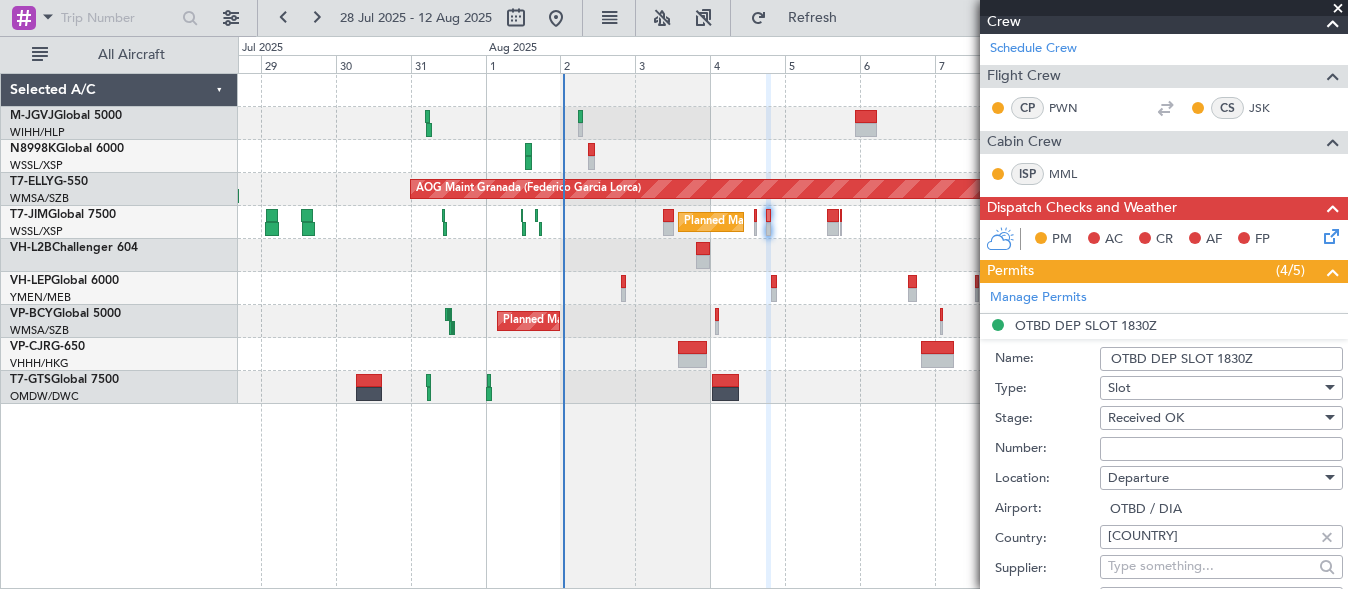 click on "Number:" at bounding box center [1221, 449] 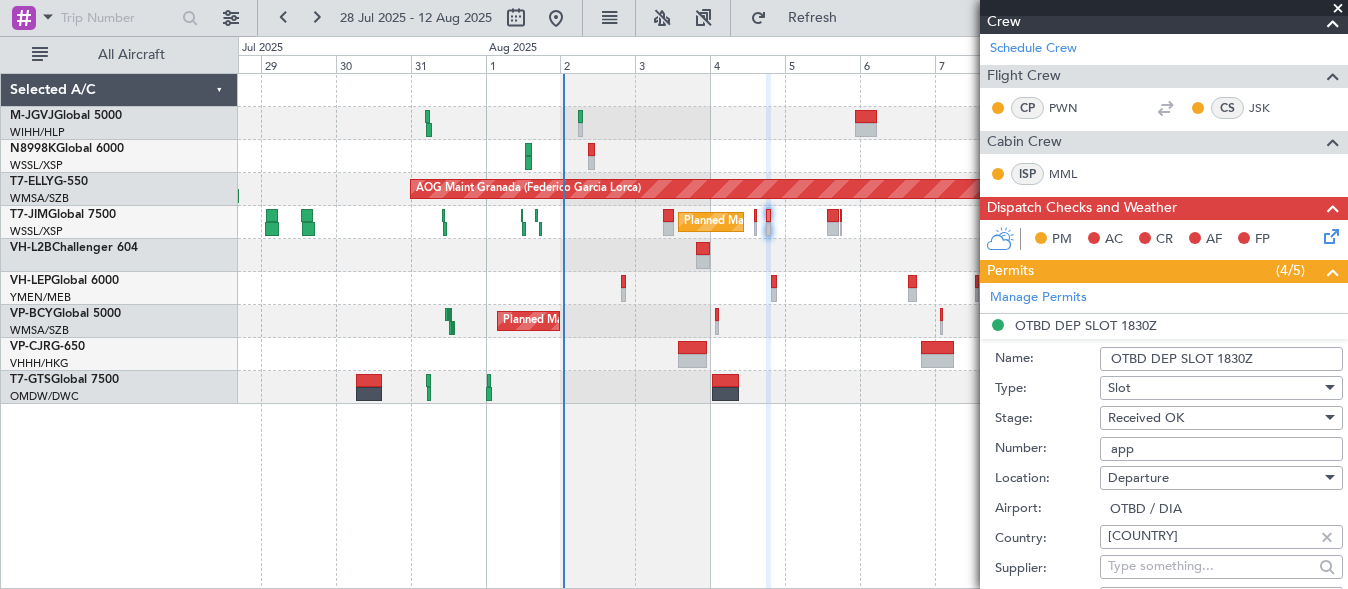 type on "Approved" 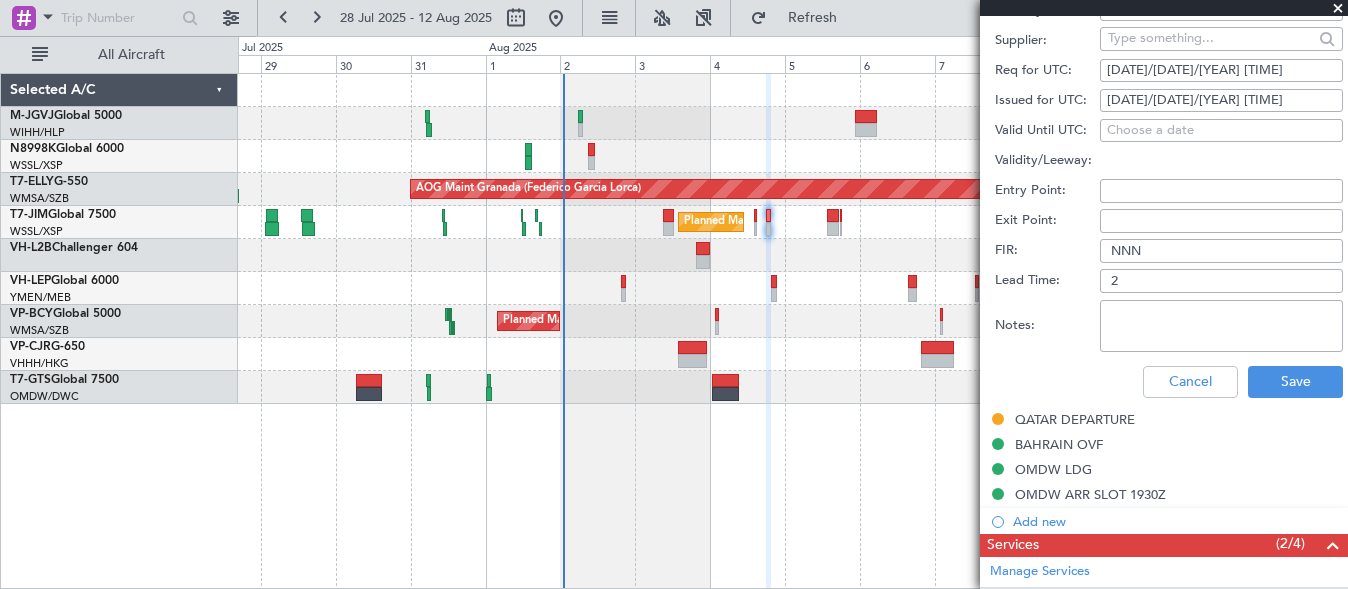 scroll, scrollTop: 1107, scrollLeft: 0, axis: vertical 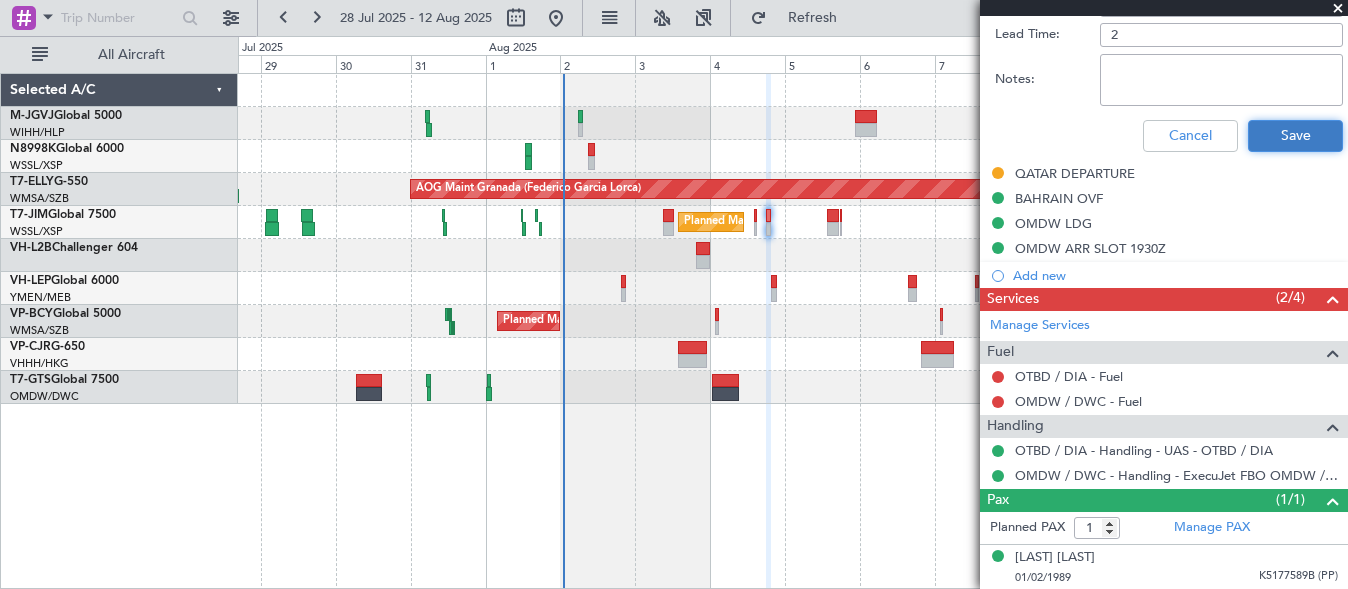 click on "Save" at bounding box center (1295, 136) 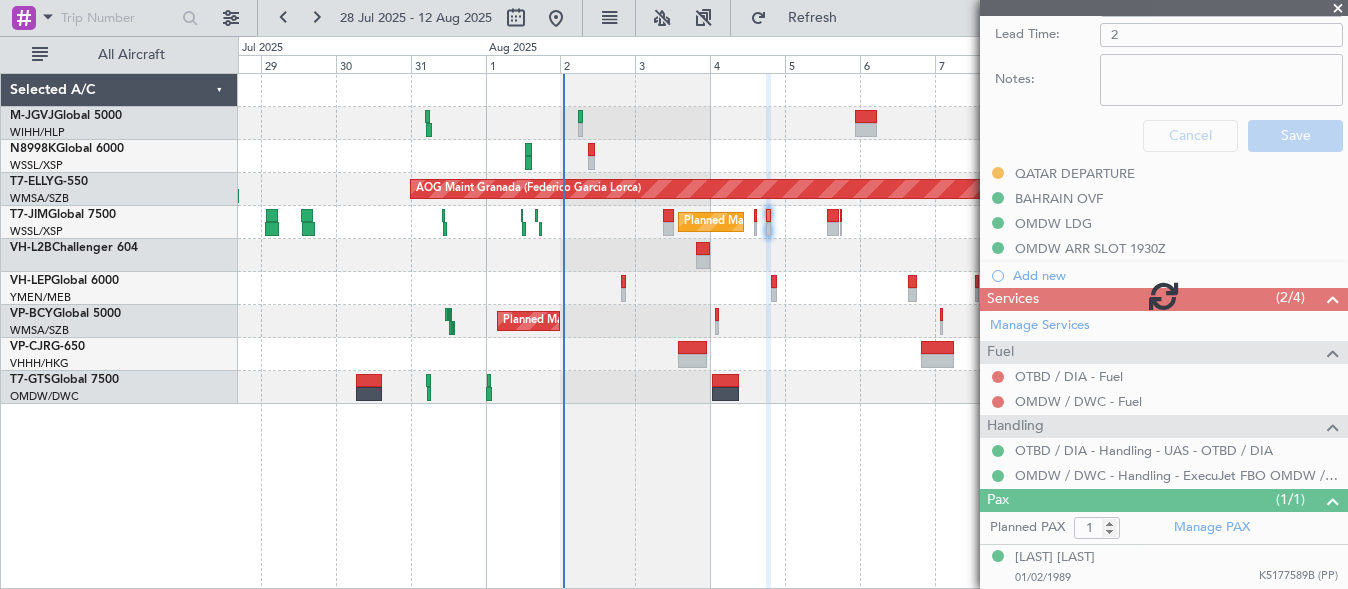 scroll, scrollTop: 510, scrollLeft: 0, axis: vertical 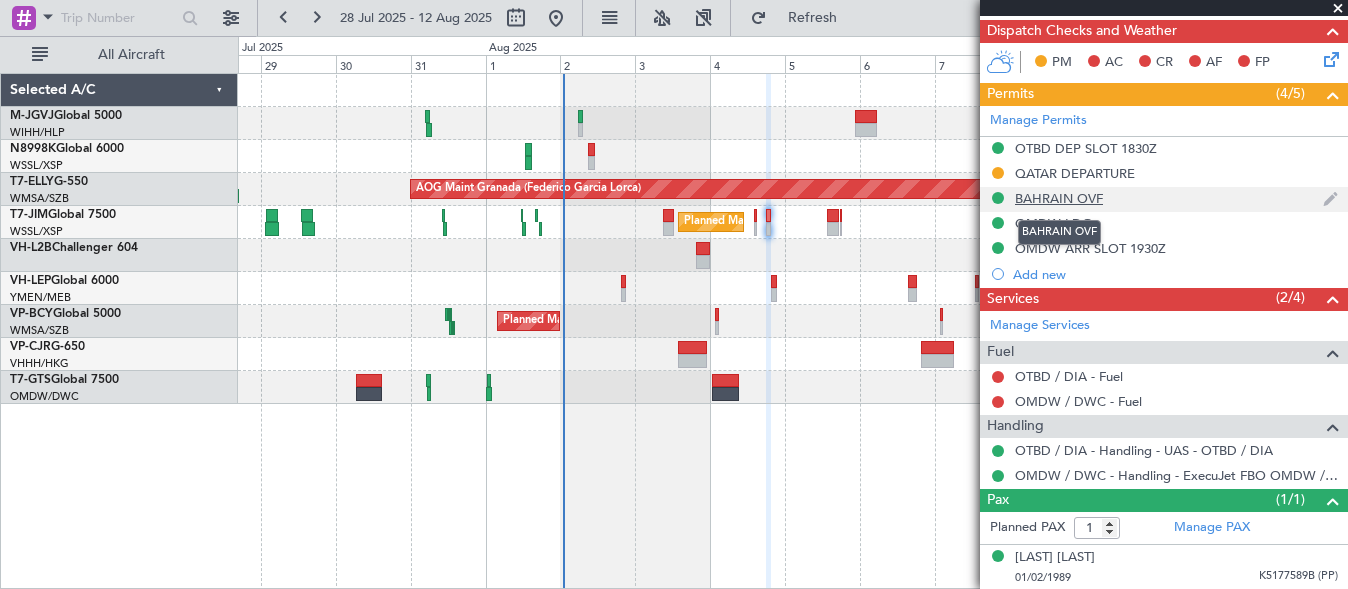 click on "BAHRAIN OVF" at bounding box center (1059, 198) 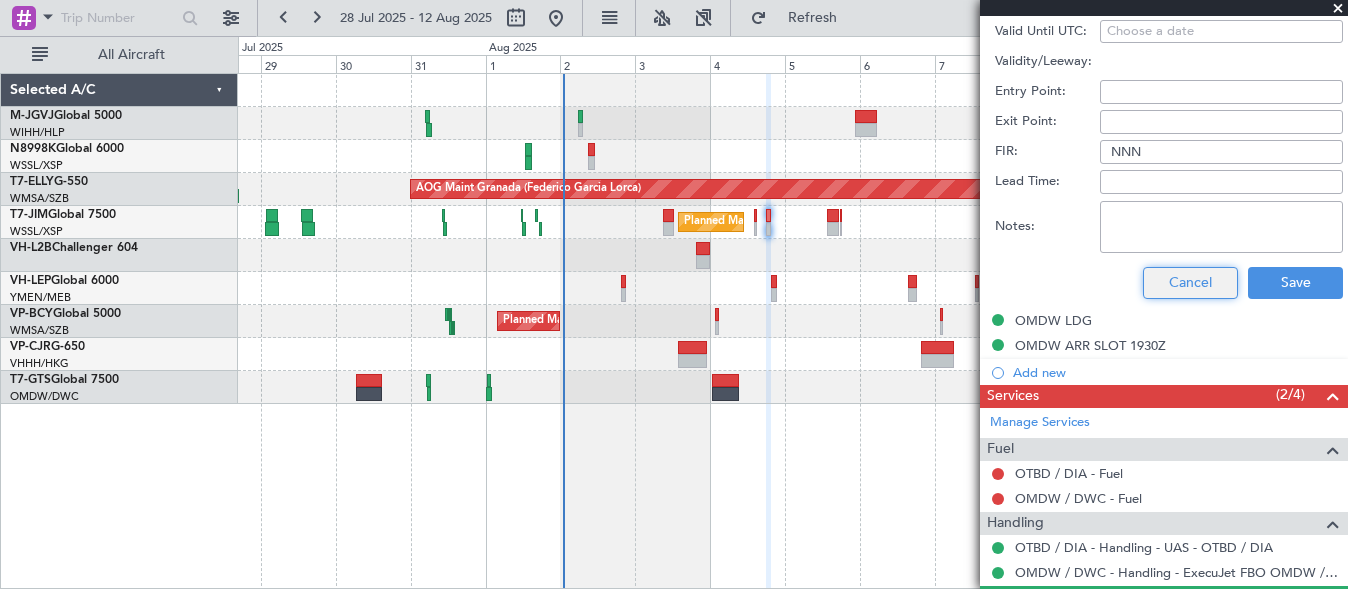click on "Cancel" at bounding box center (1190, 283) 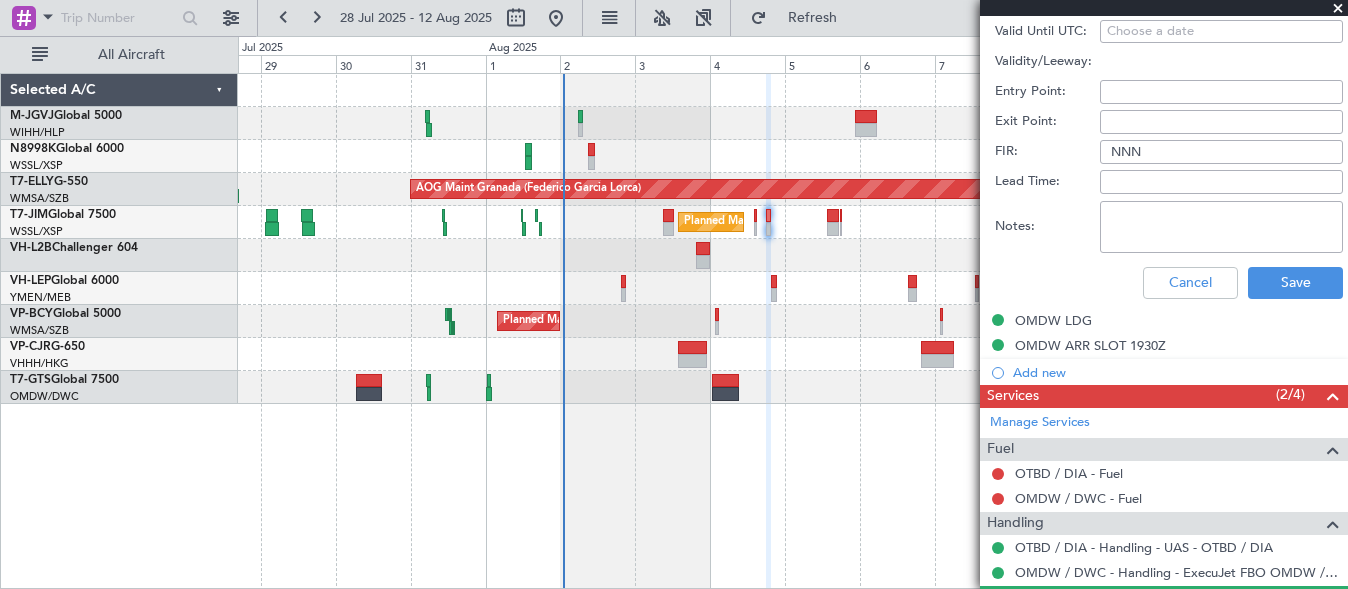scroll, scrollTop: 510, scrollLeft: 0, axis: vertical 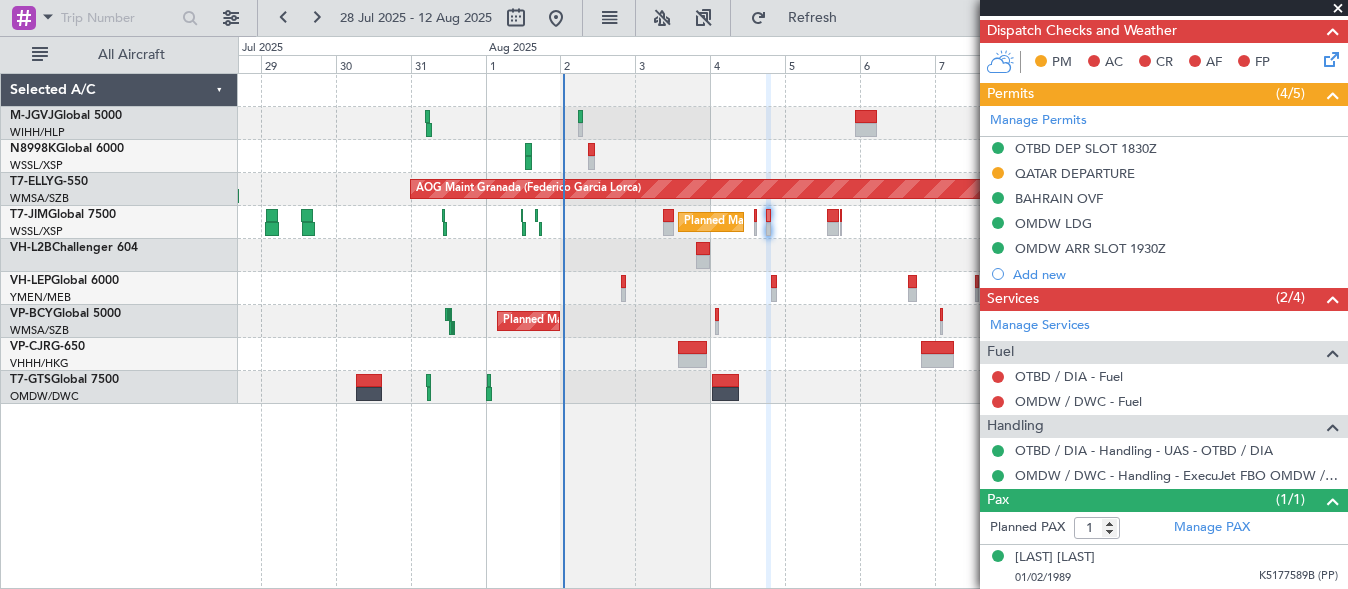 click on "Planned Maint Oklahoma City (Will Rogers World)" 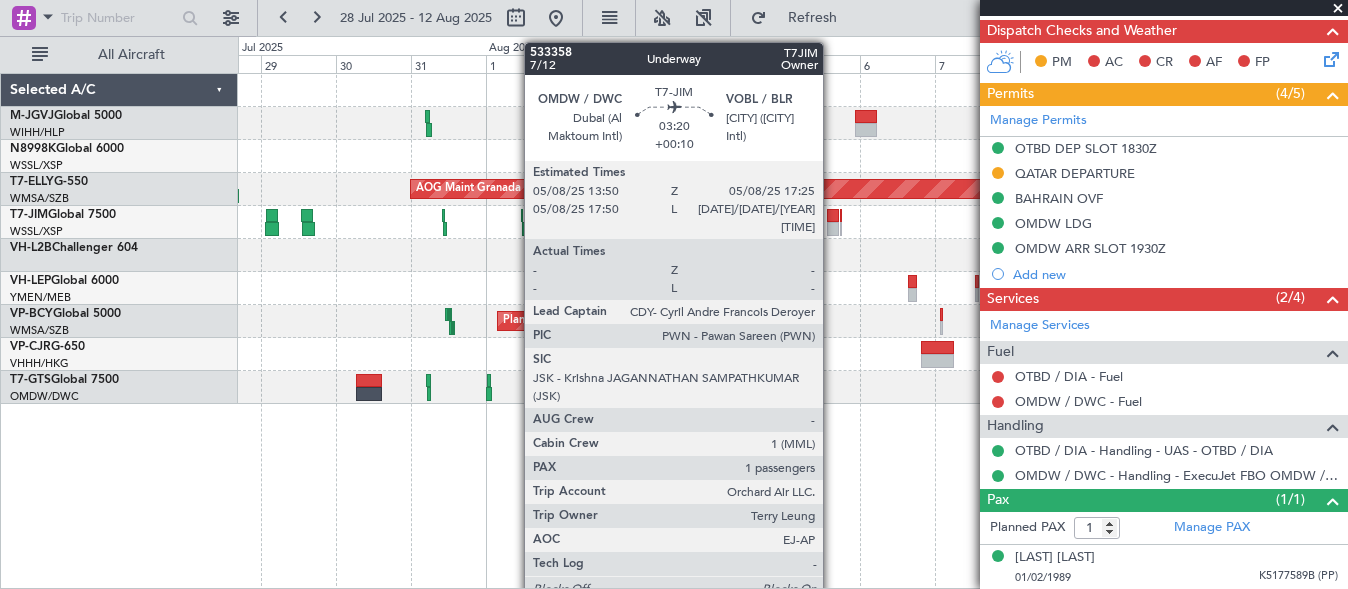 click 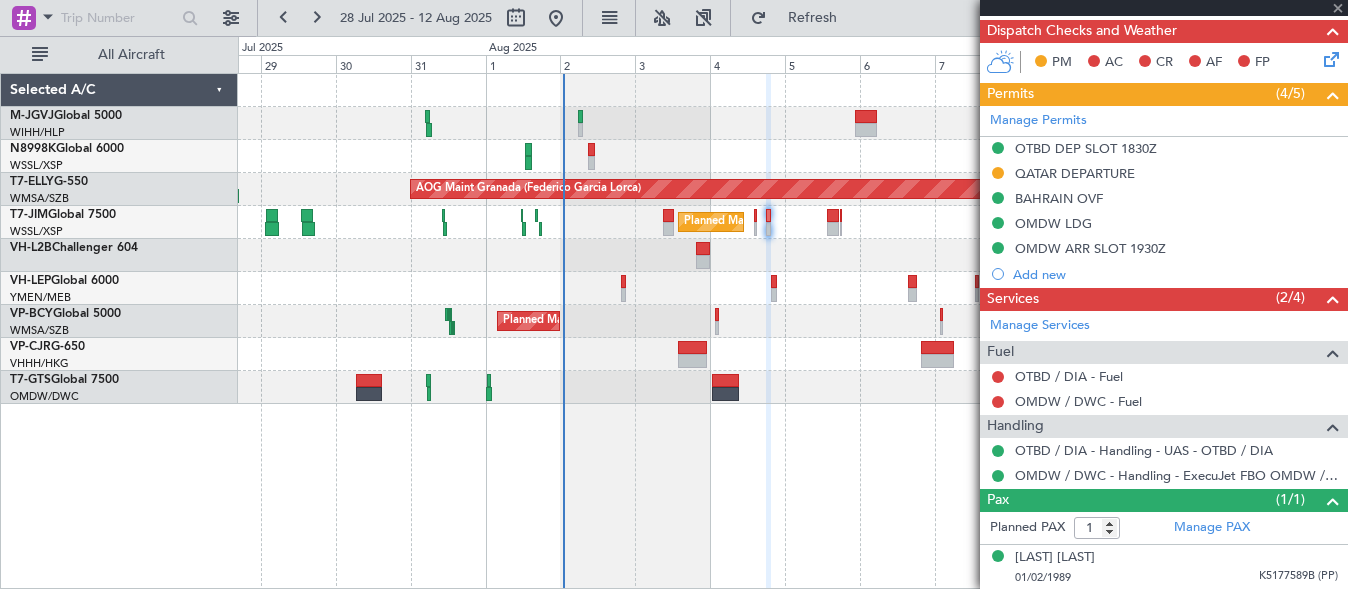 type on "+00:10" 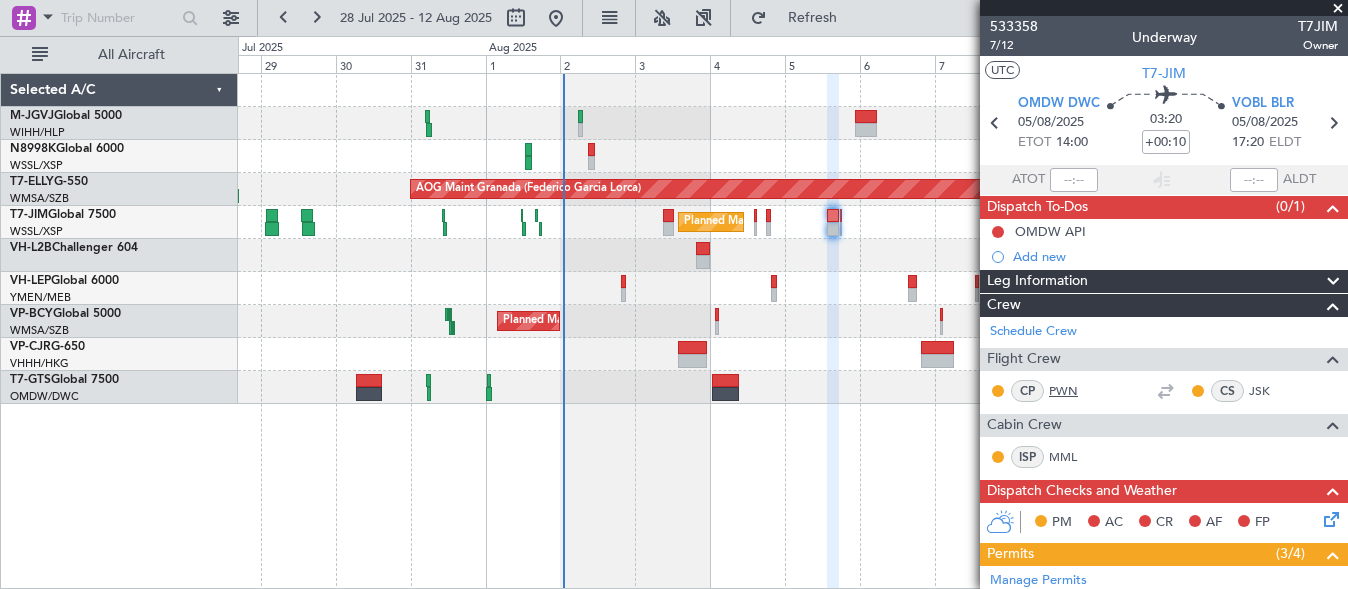 scroll, scrollTop: 333, scrollLeft: 0, axis: vertical 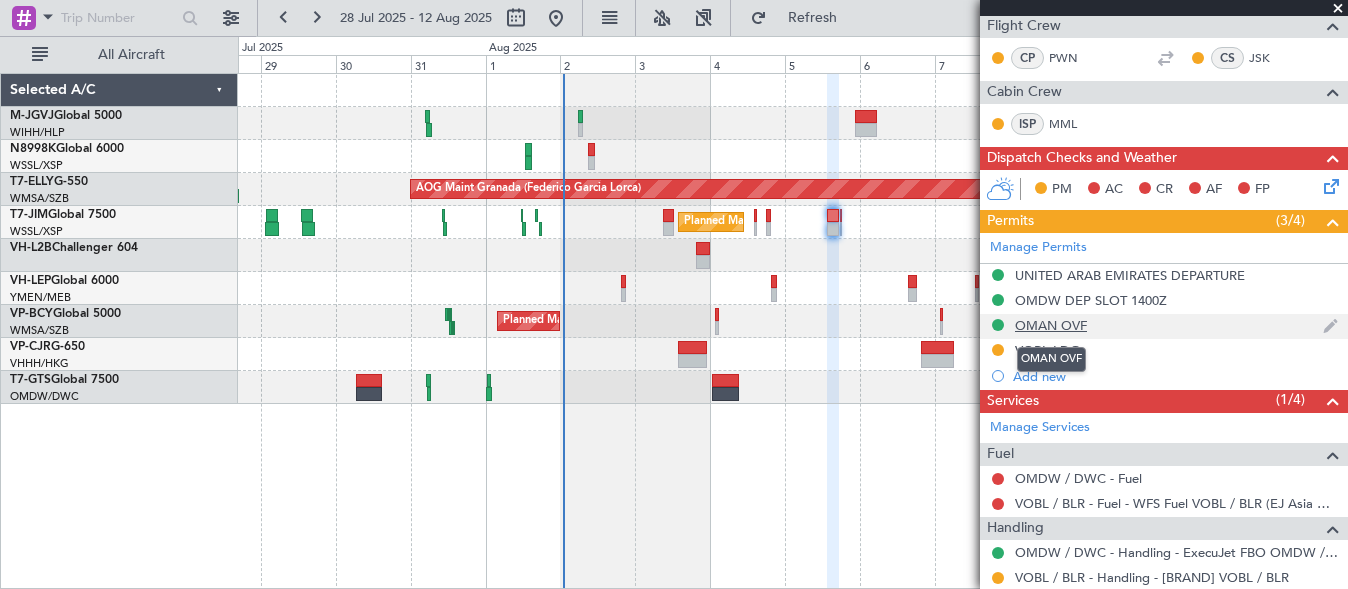 click on "OMAN OVF" at bounding box center [1051, 325] 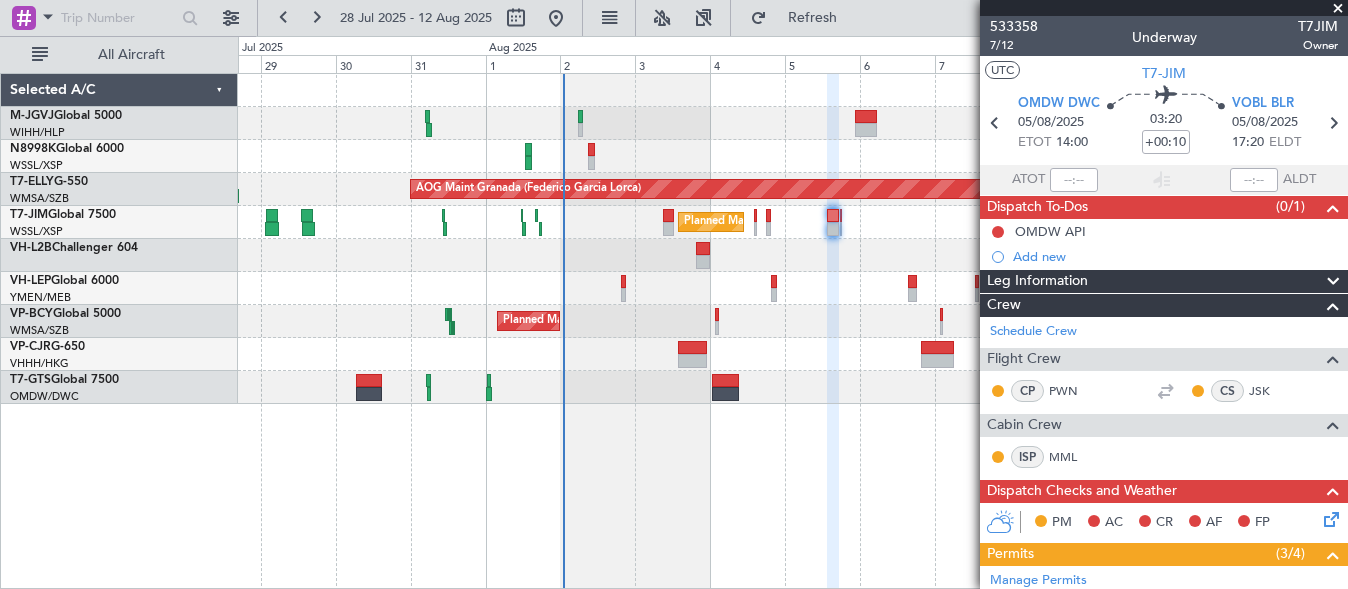 scroll, scrollTop: 333, scrollLeft: 0, axis: vertical 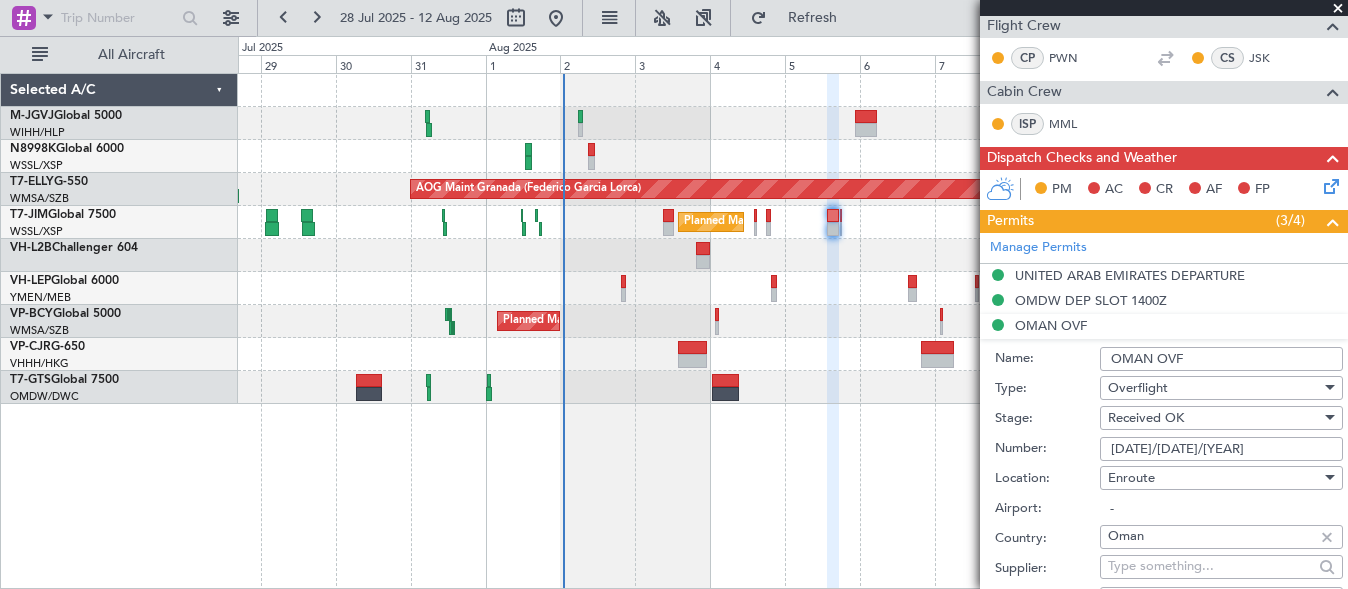 click on "[DATE]/[DATE]/[YEAR]" at bounding box center (1221, 449) 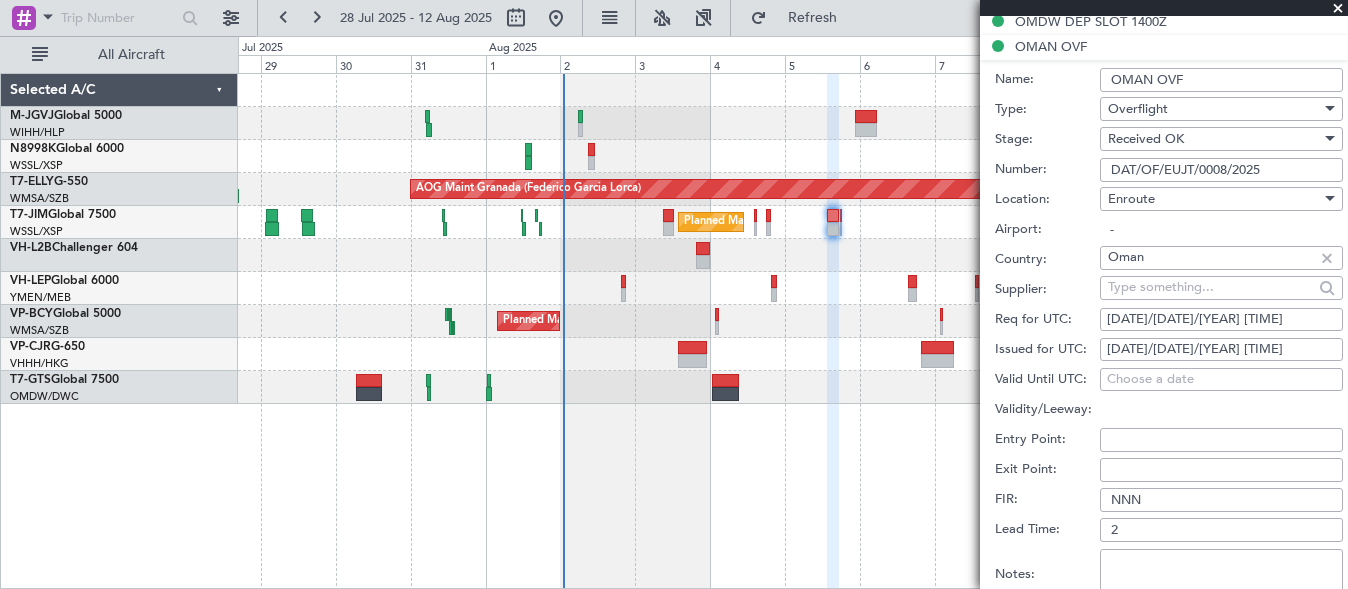 scroll, scrollTop: 667, scrollLeft: 0, axis: vertical 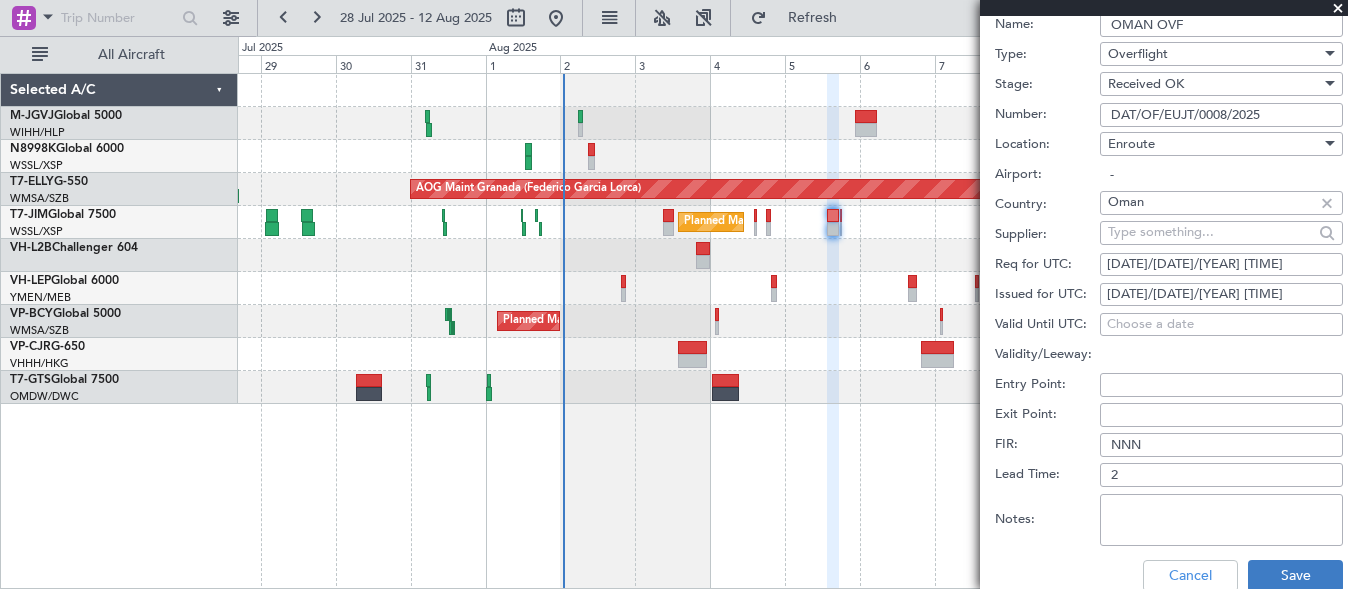 type on "DAT/OF/EUJT/0008/2025" 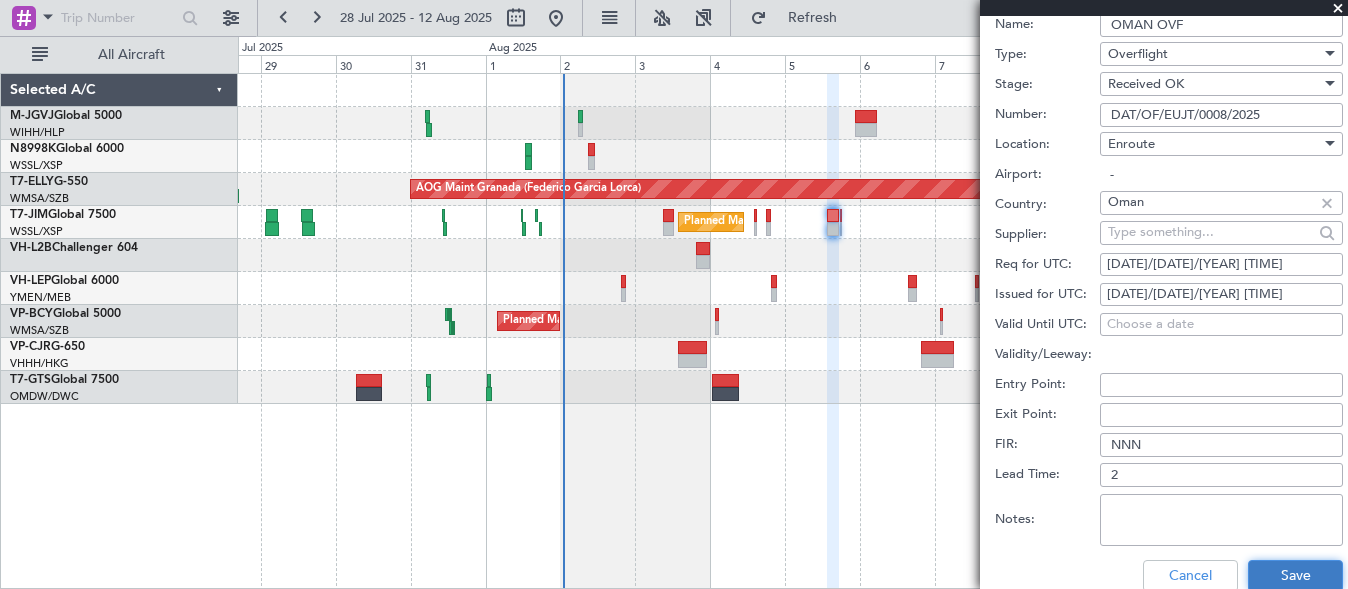 click on "Save" at bounding box center (1295, 576) 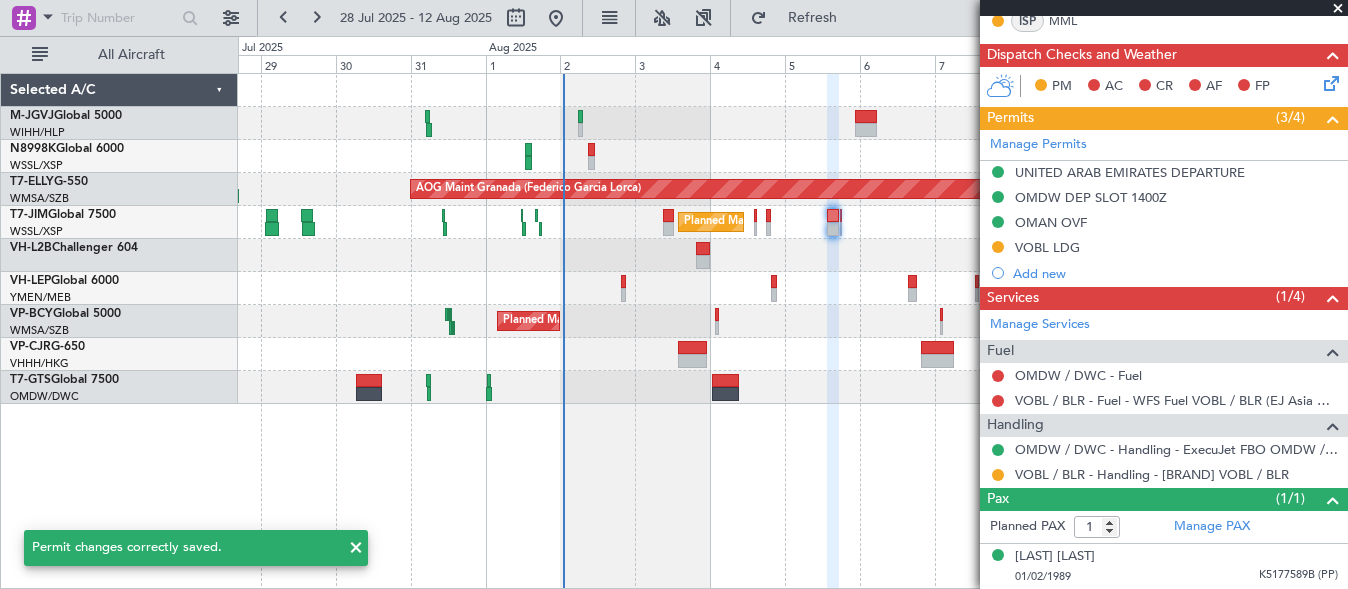 scroll, scrollTop: 435, scrollLeft: 0, axis: vertical 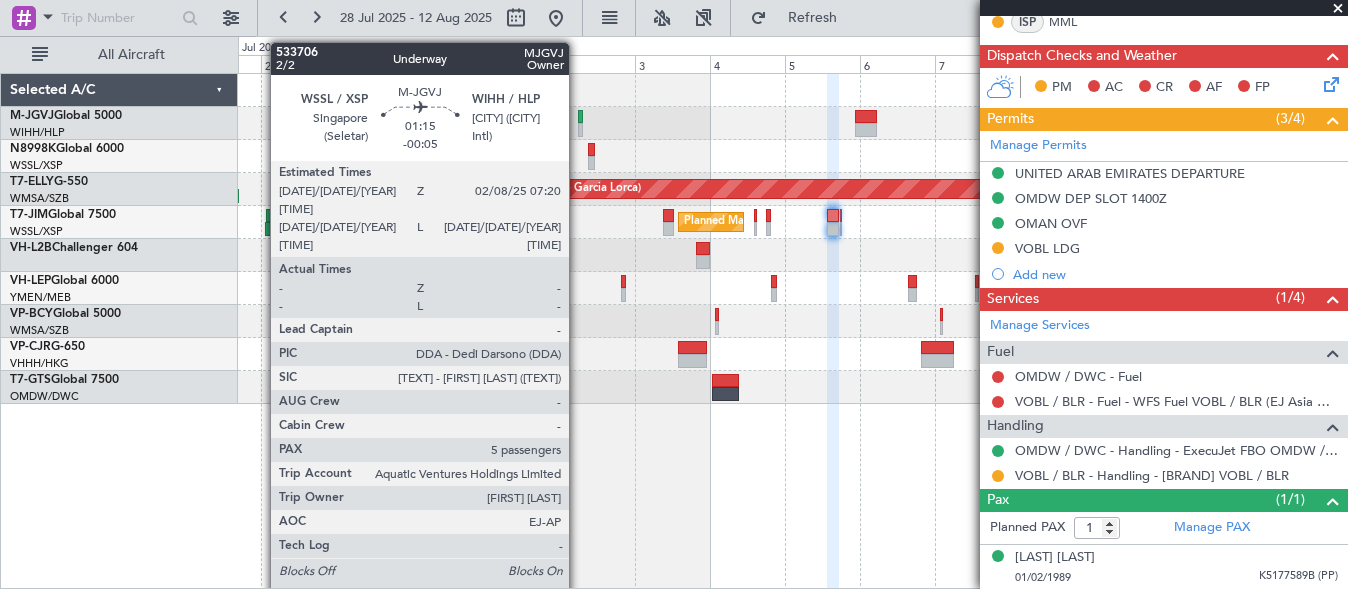 click 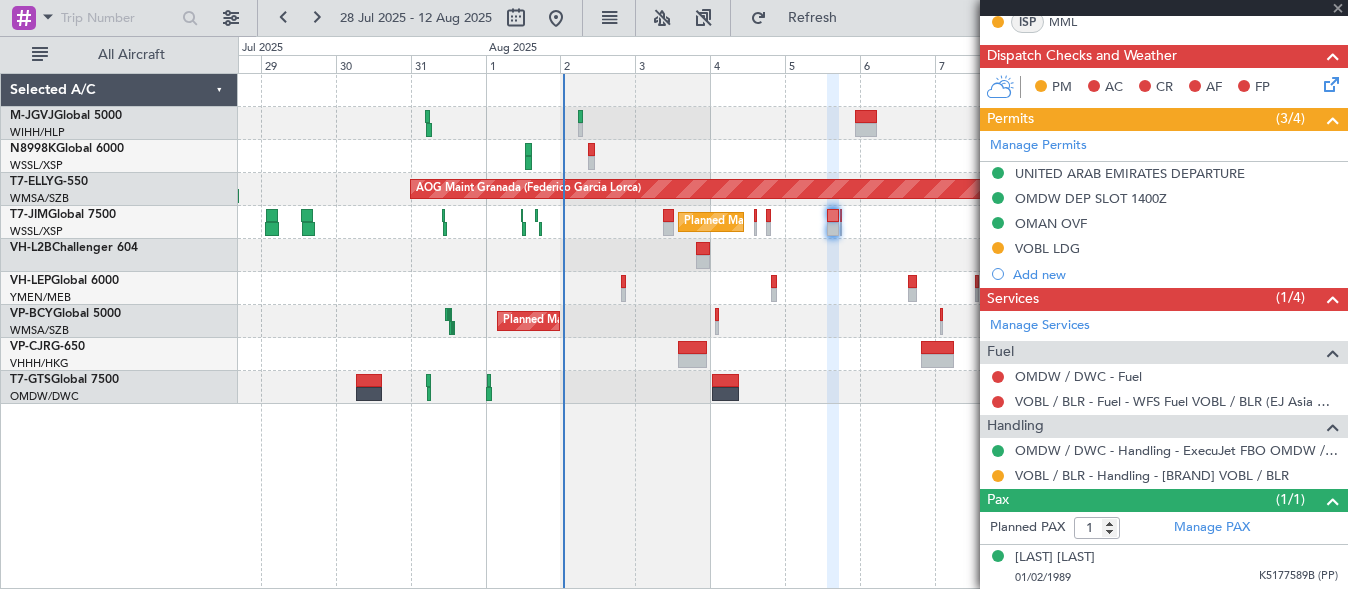 type on "-00:05" 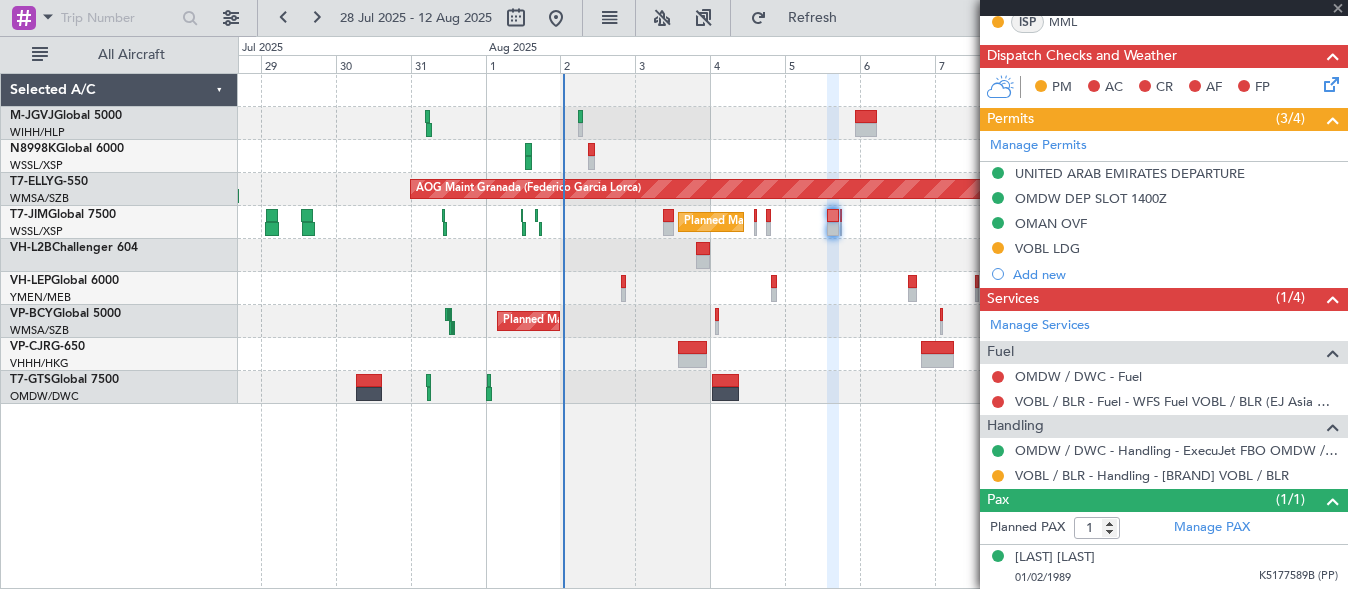 type on "5" 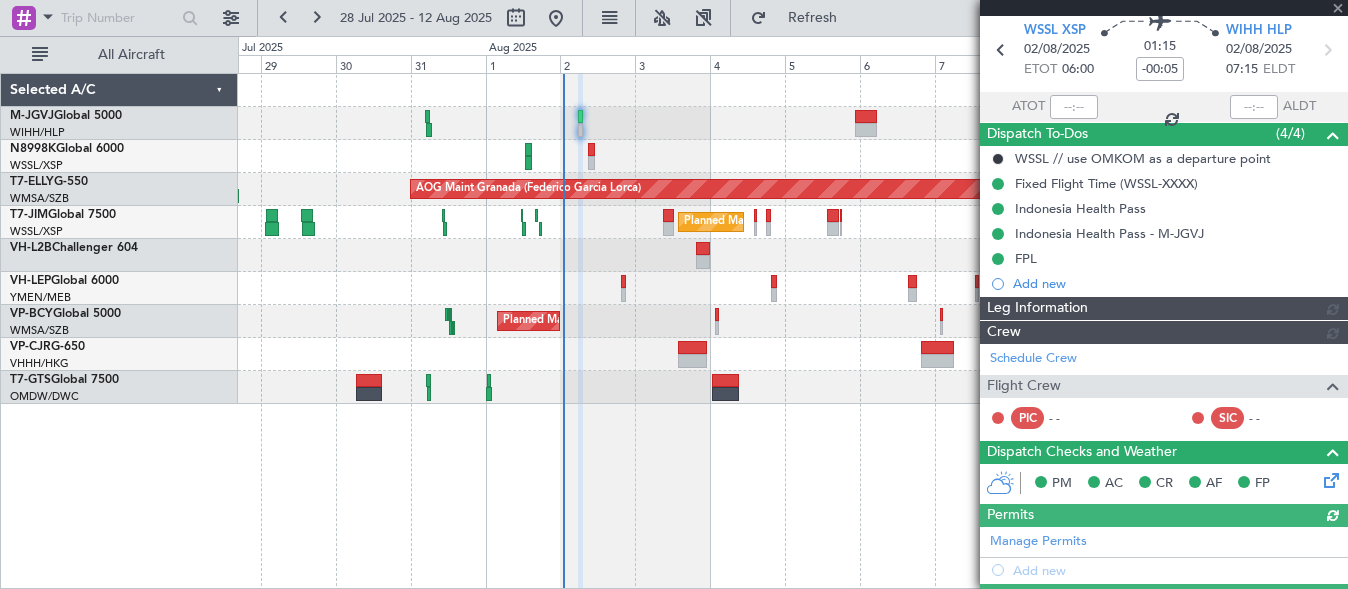 scroll, scrollTop: 648, scrollLeft: 0, axis: vertical 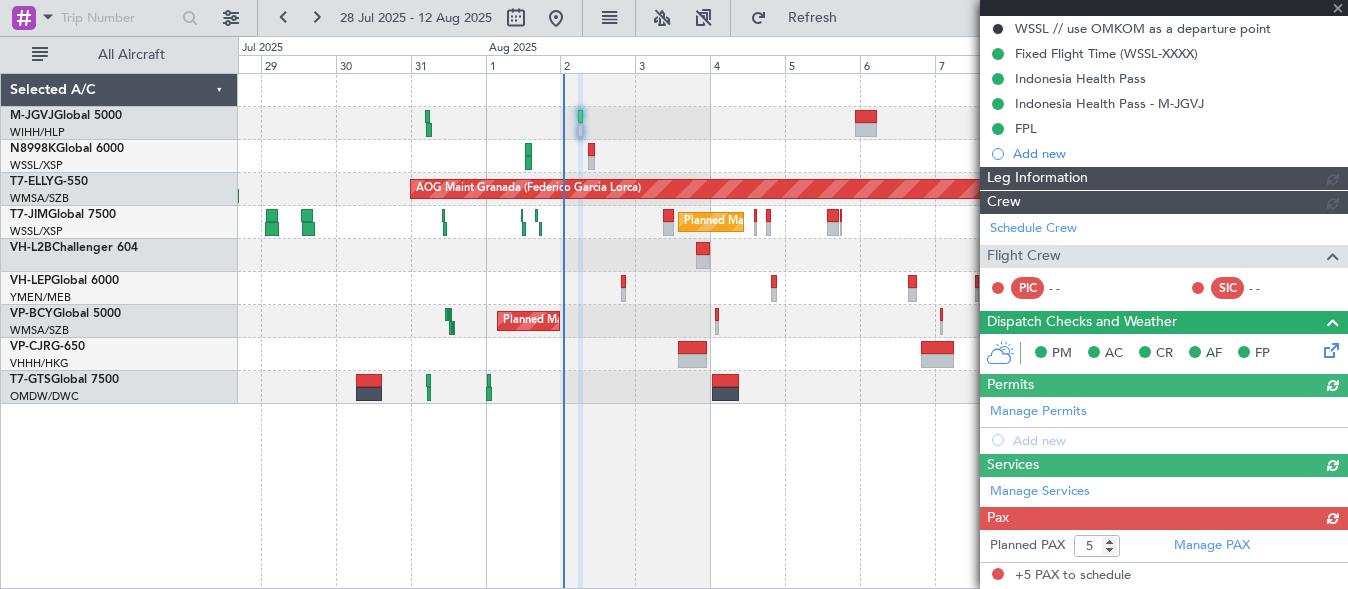 type on "[FIRST] [LAST] ([TEXT])" 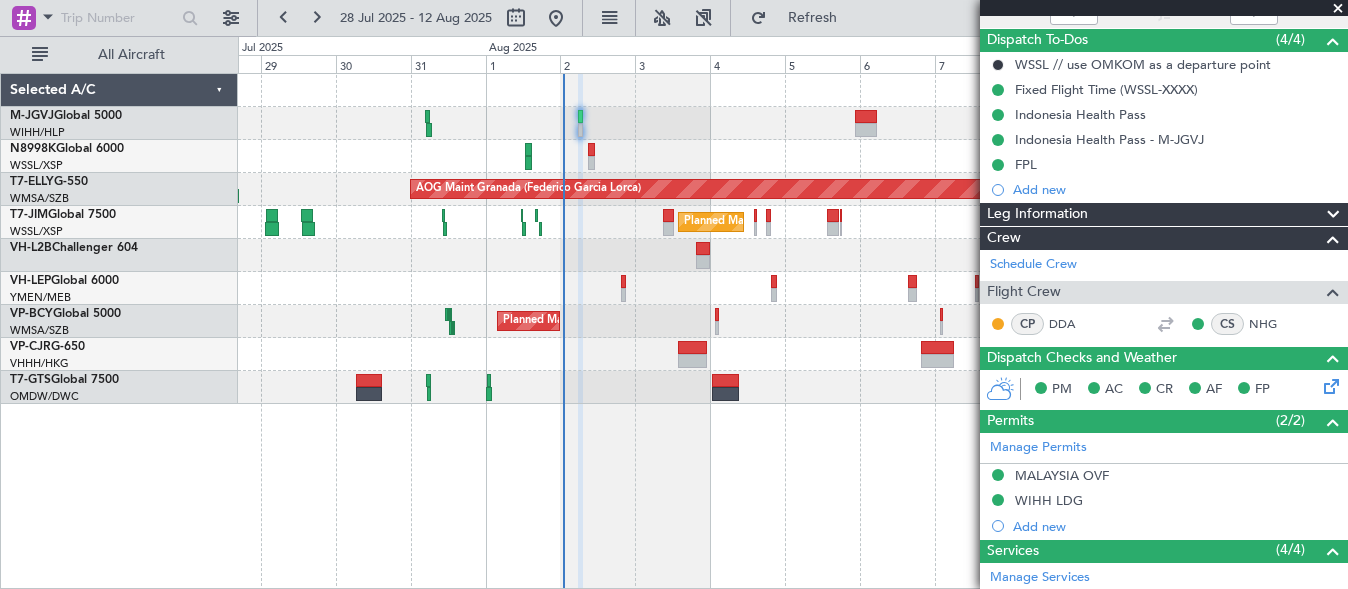 scroll, scrollTop: 333, scrollLeft: 0, axis: vertical 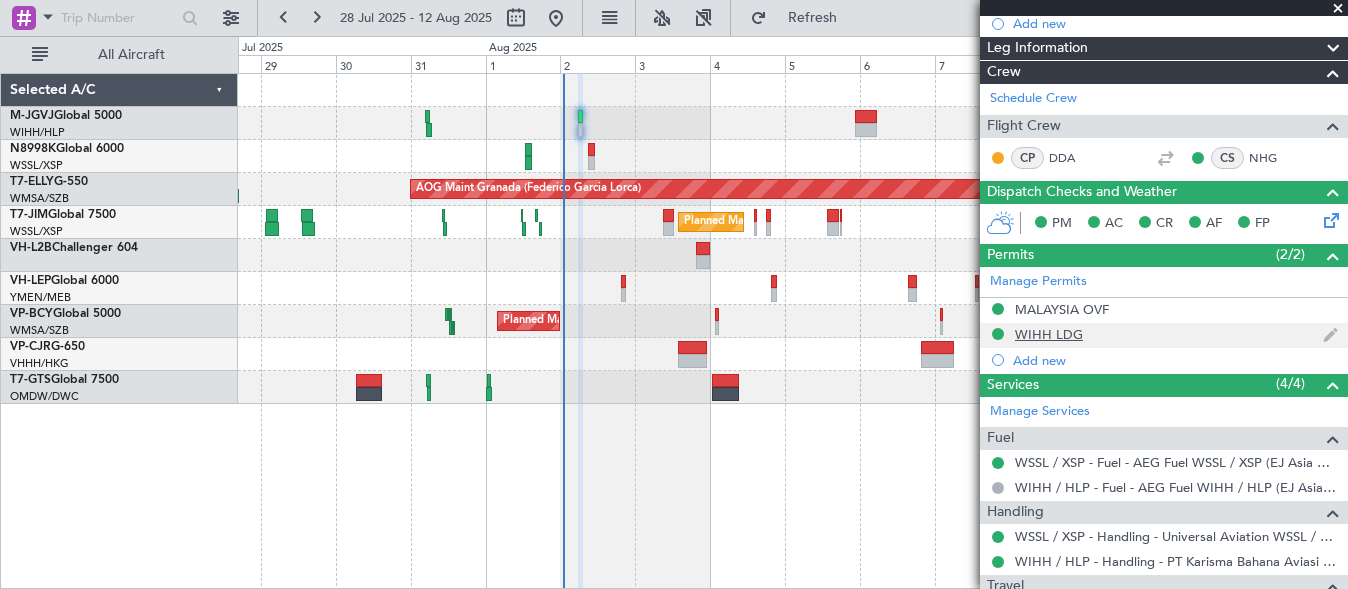 click on "WIHH LDG" at bounding box center (1049, 334) 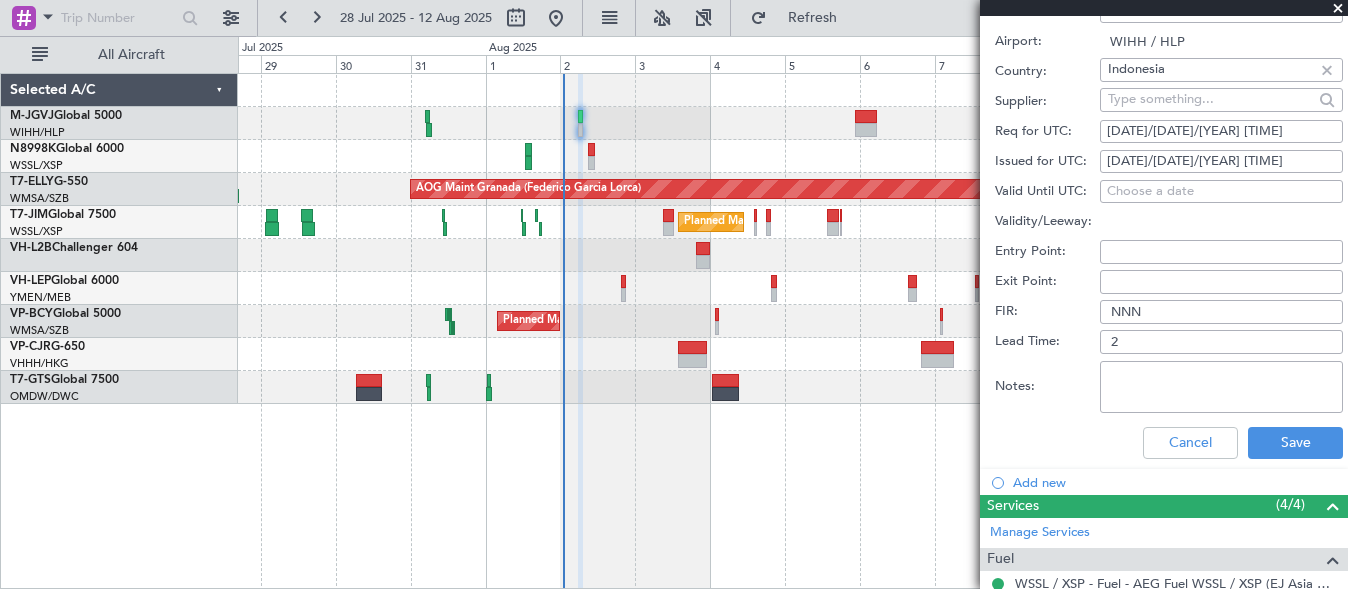 scroll, scrollTop: 833, scrollLeft: 0, axis: vertical 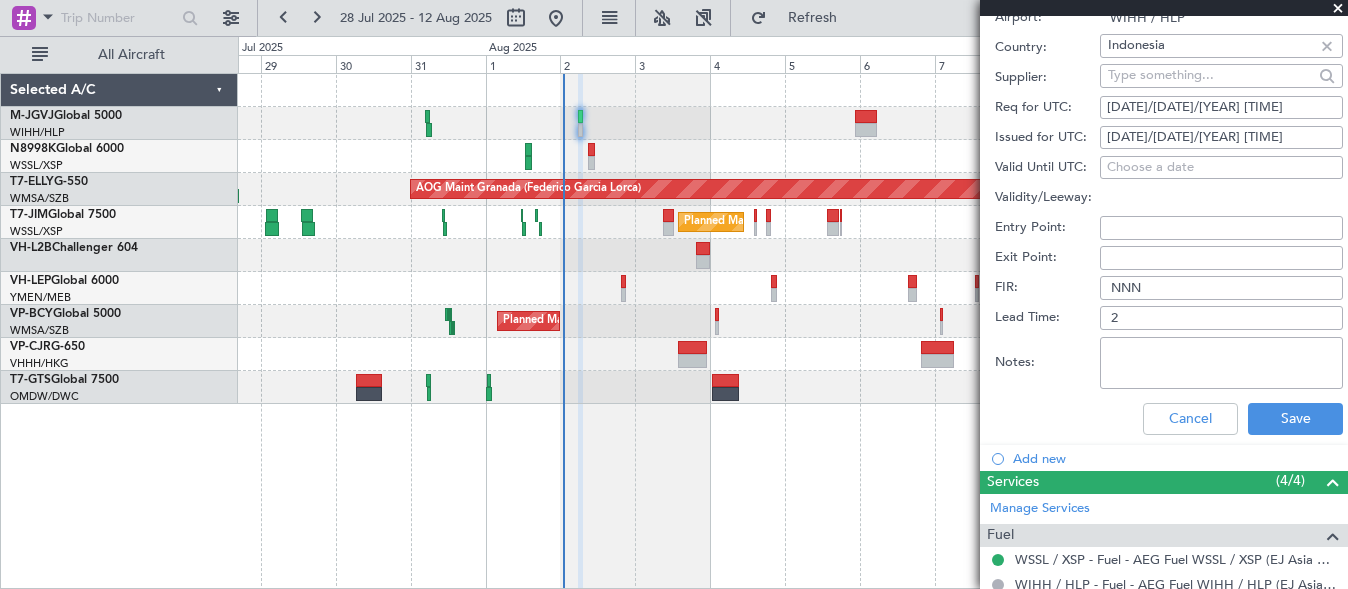 click on "Notes:" at bounding box center (1221, 363) 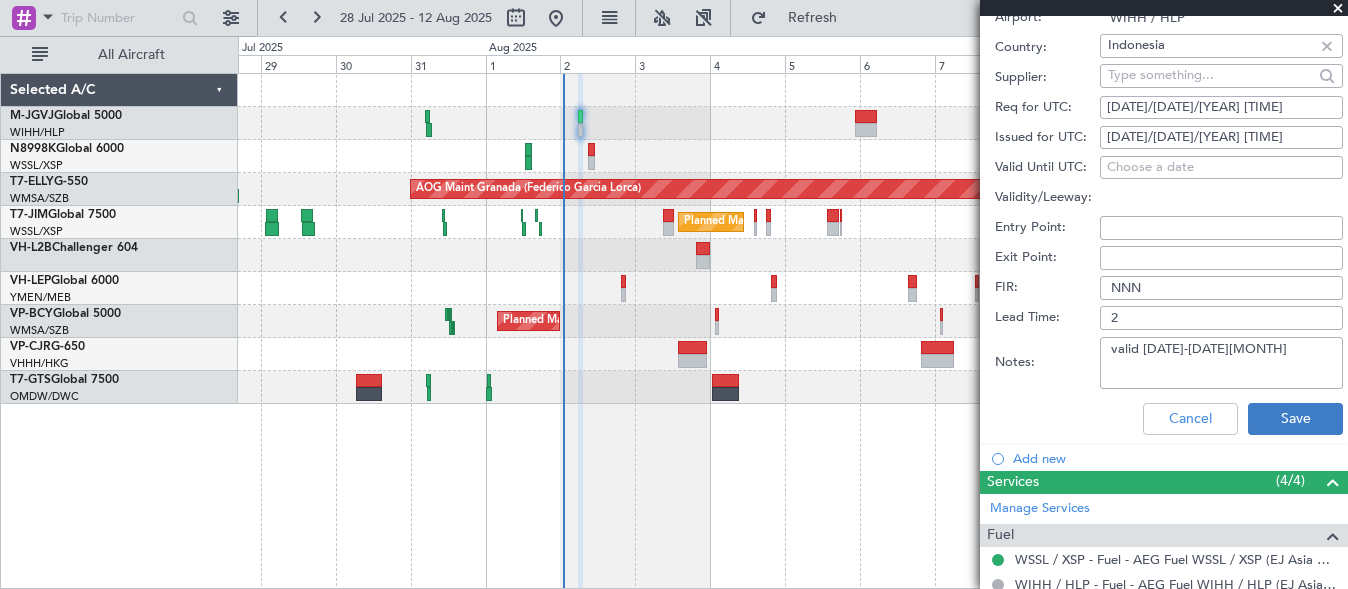 type on "valid [DATE]-[DATE][MONTH]" 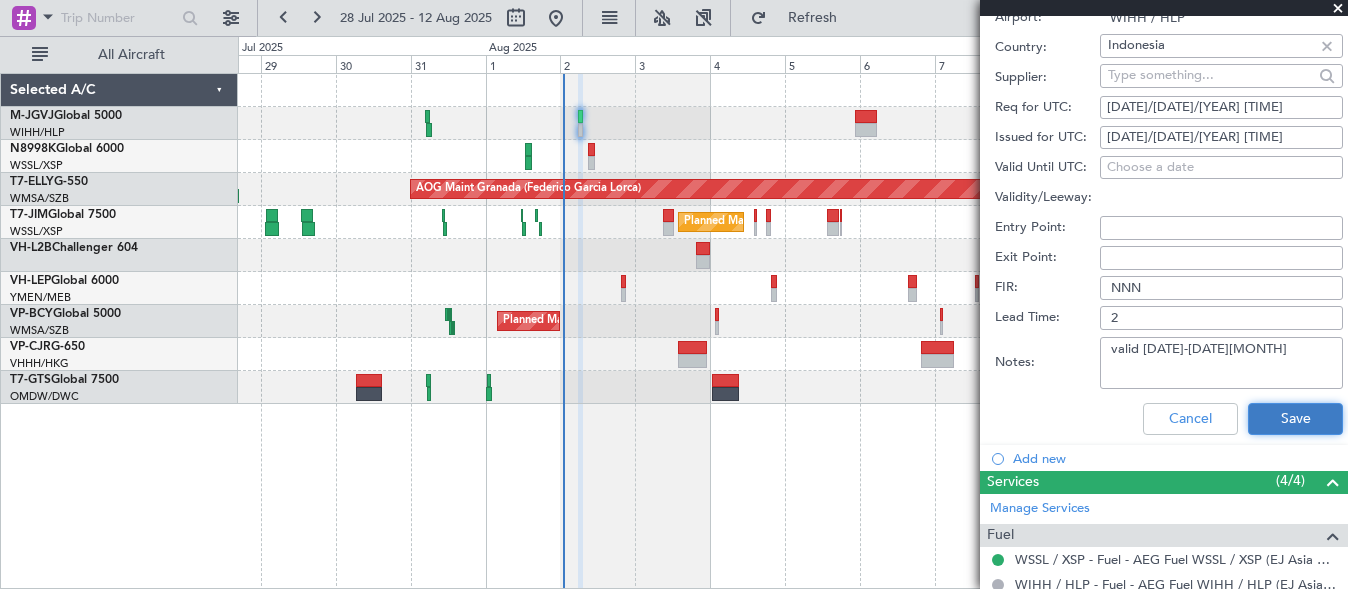 click on "Save" at bounding box center (1295, 419) 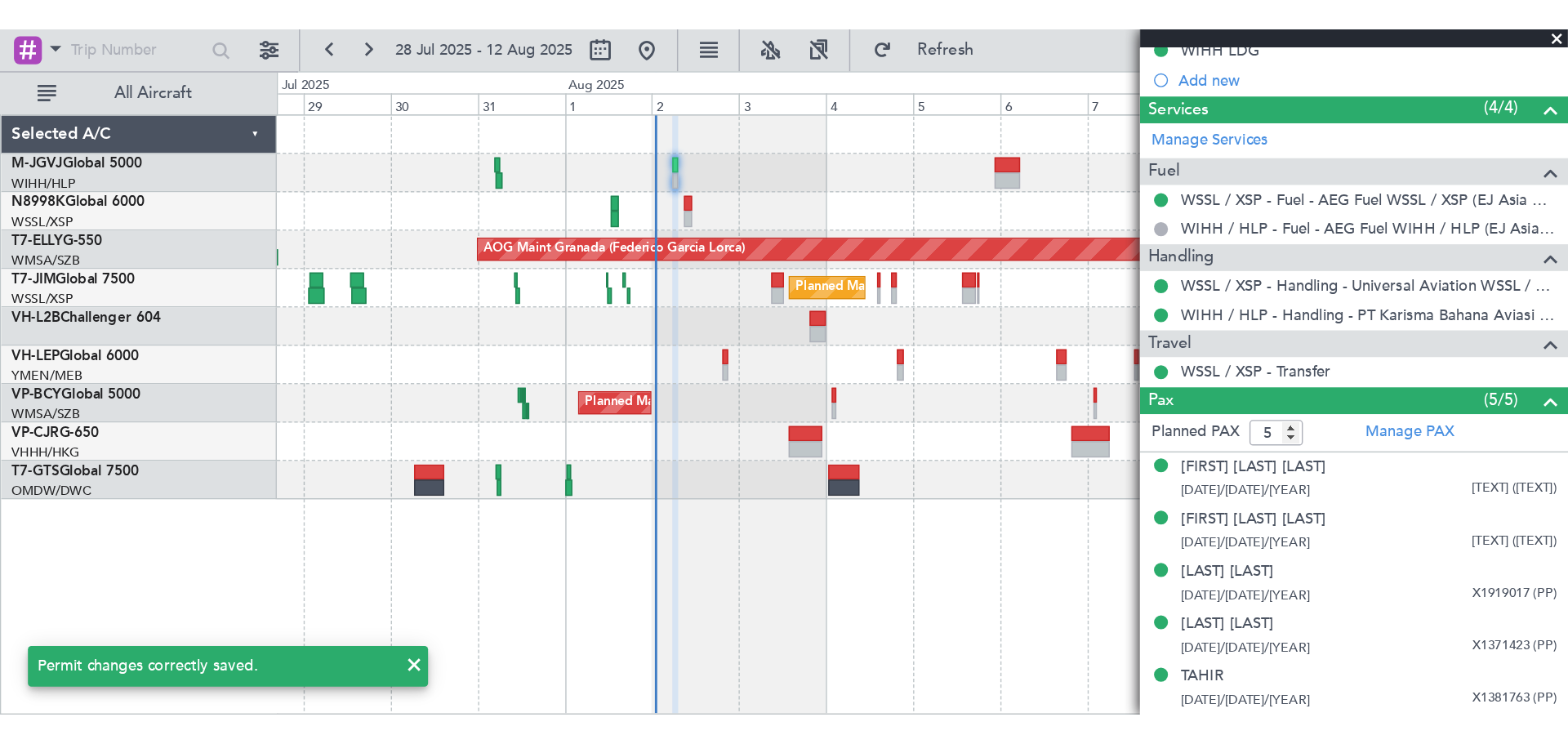 scroll, scrollTop: 193, scrollLeft: 0, axis: vertical 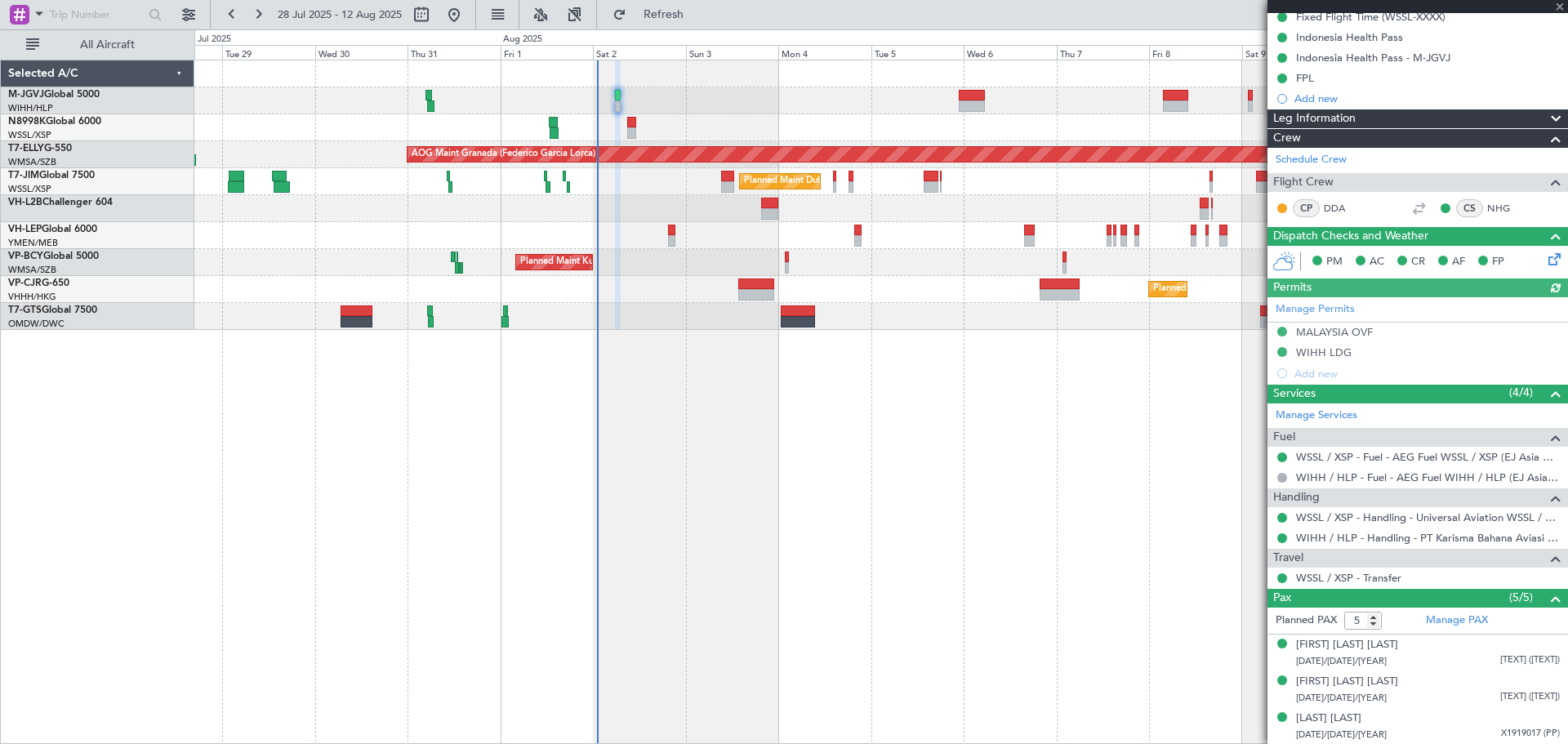 type on "[FIRST] [LAST] ([TEXT])" 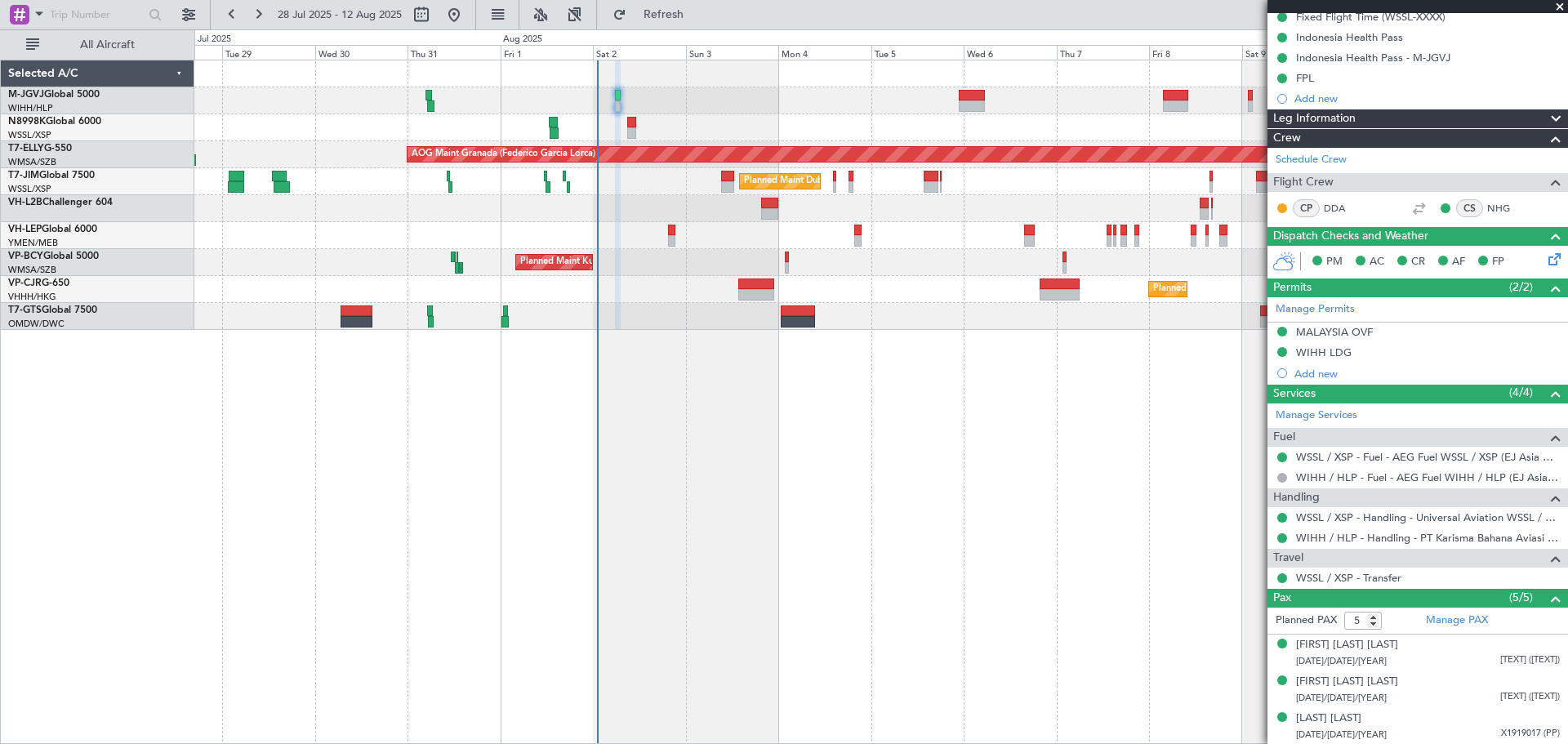 type on "[FIRST] [LAST] ([TEXT])" 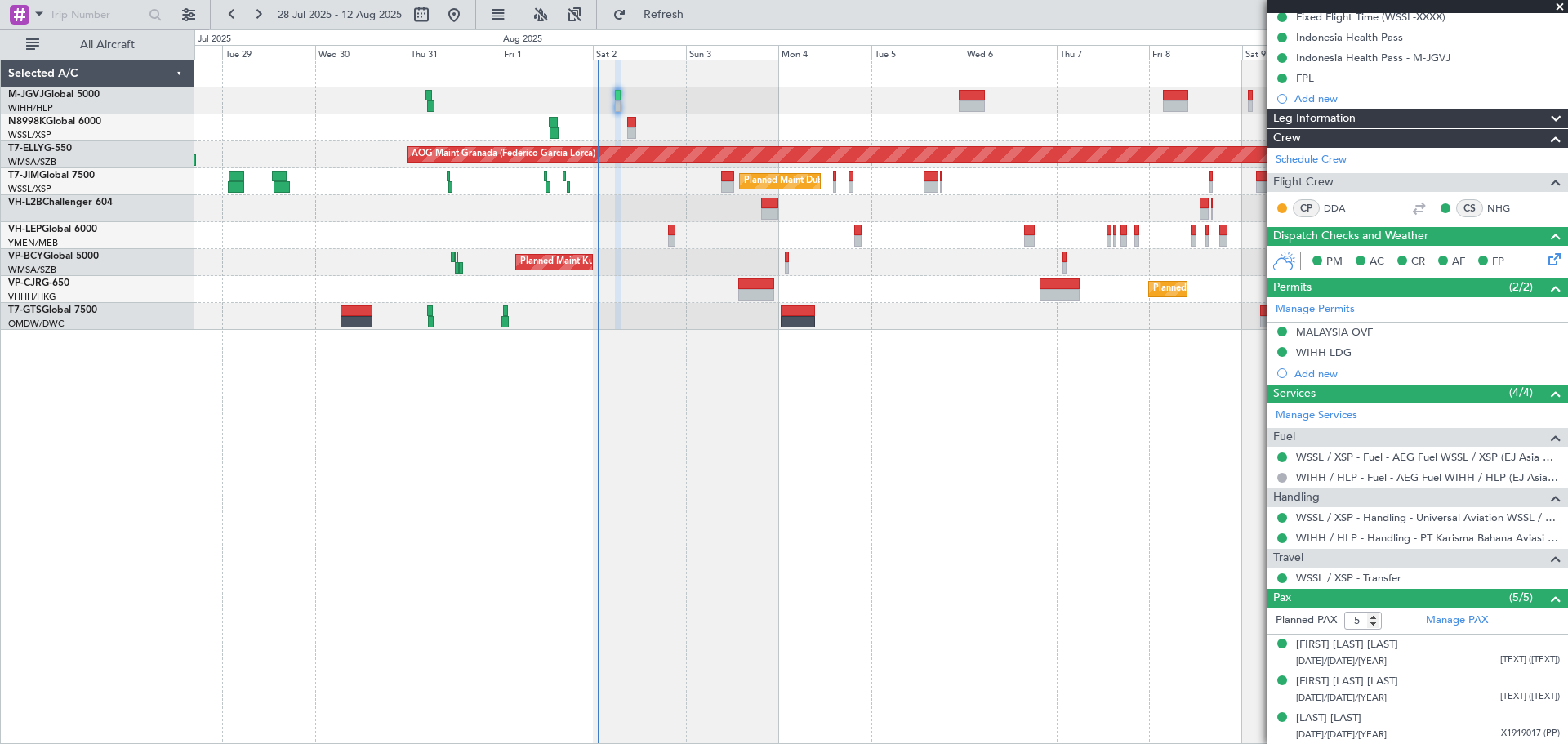 type on "[FIRST] [LAST] ([TEXT])" 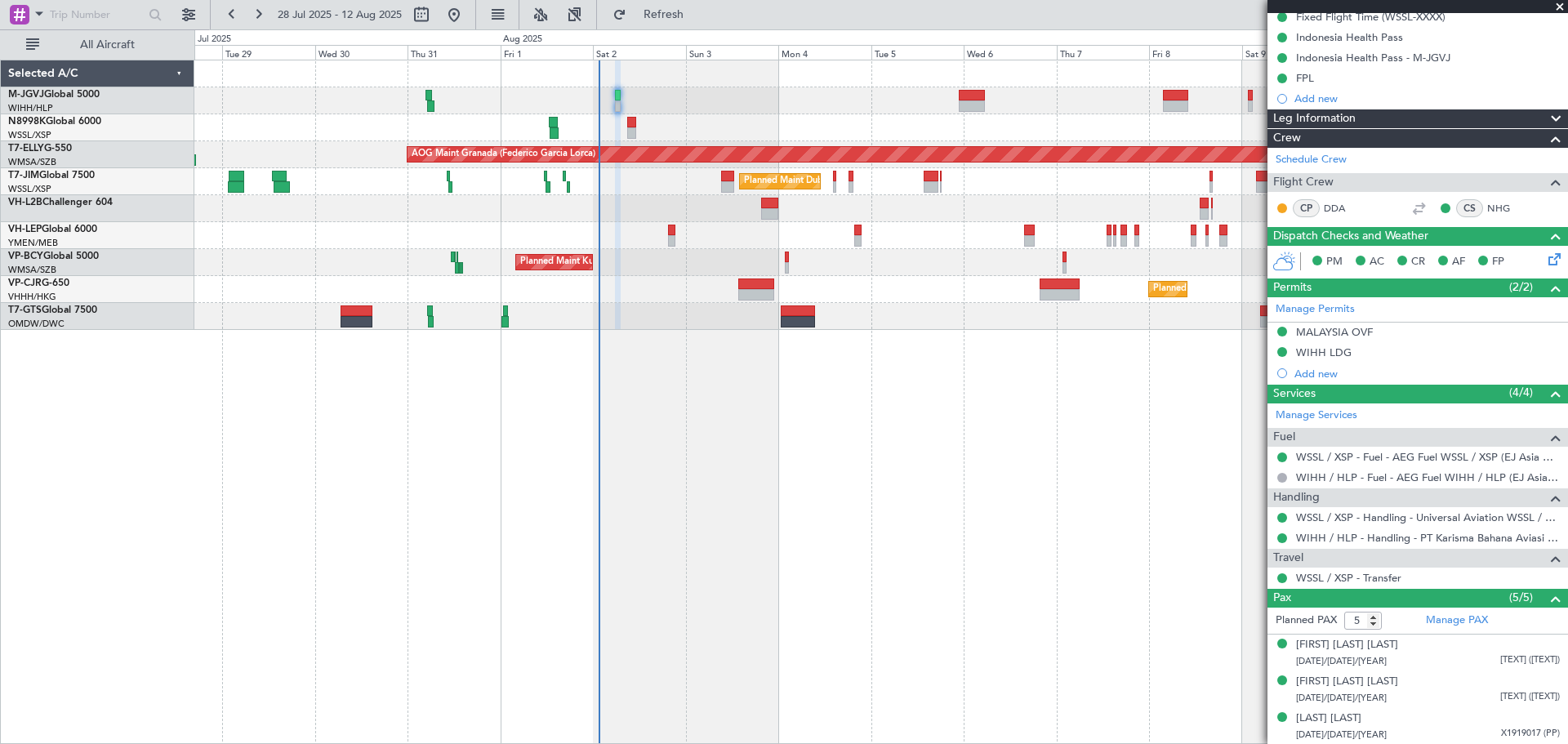 type on "[FIRST] [LAST] ([TEXT])" 